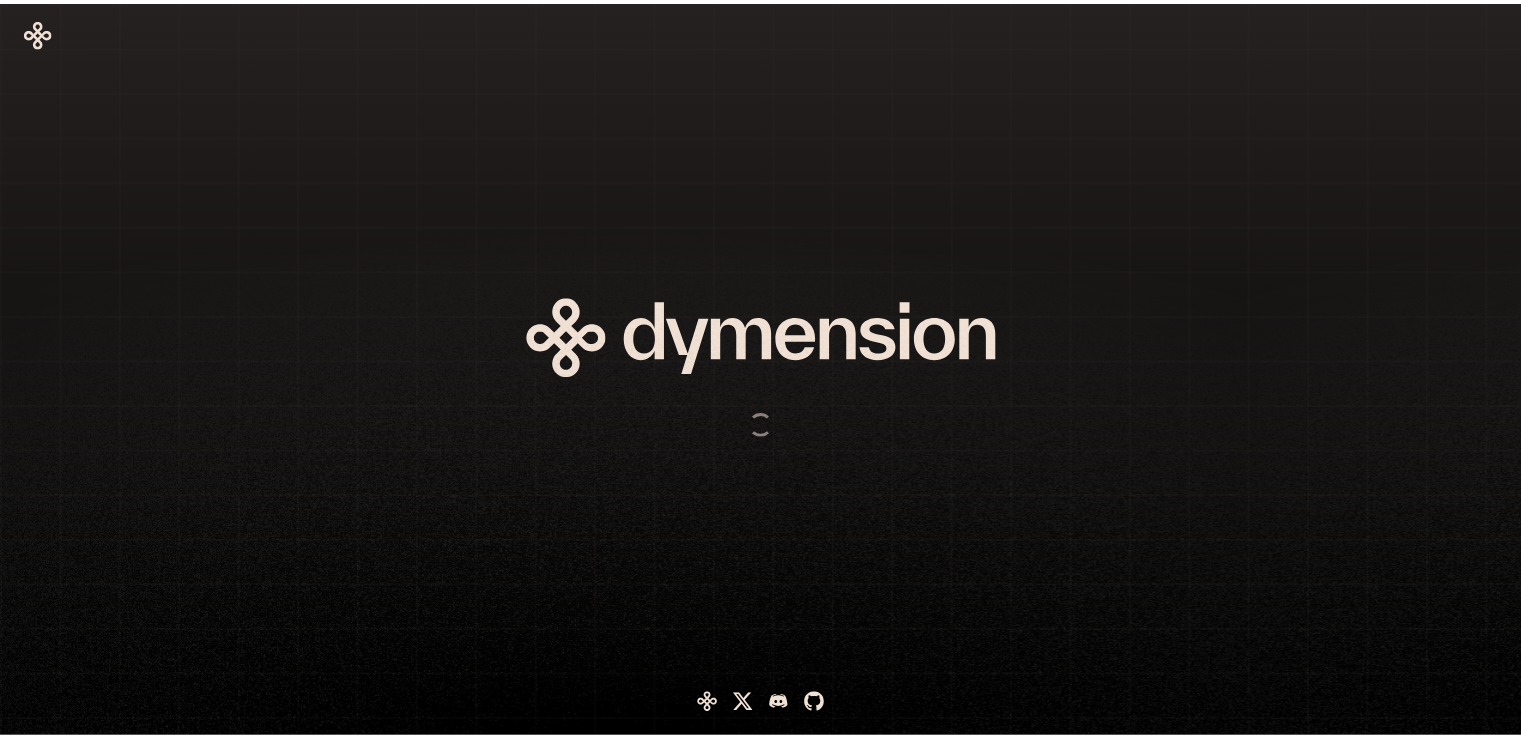 scroll, scrollTop: 0, scrollLeft: 0, axis: both 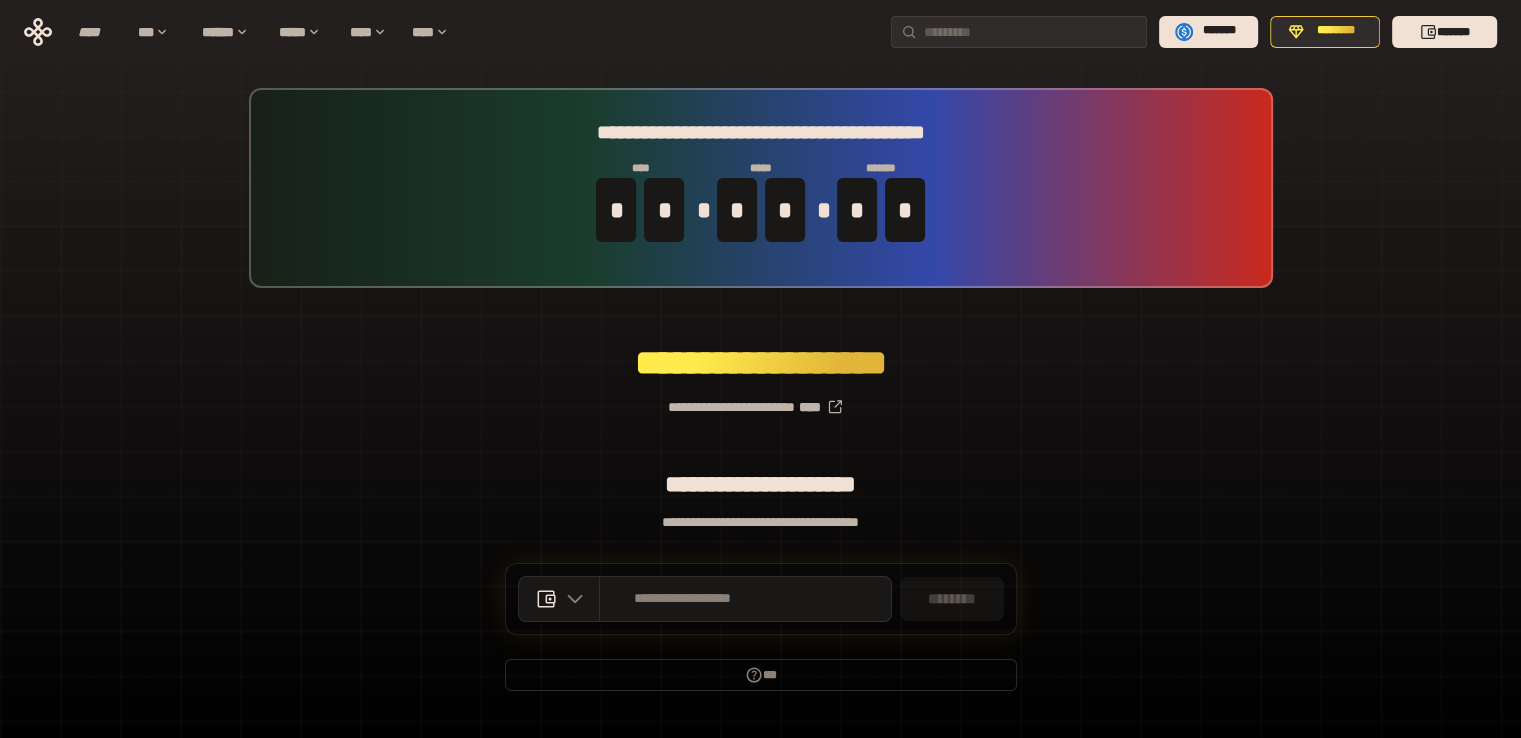 click on "**********" at bounding box center [760, 399] 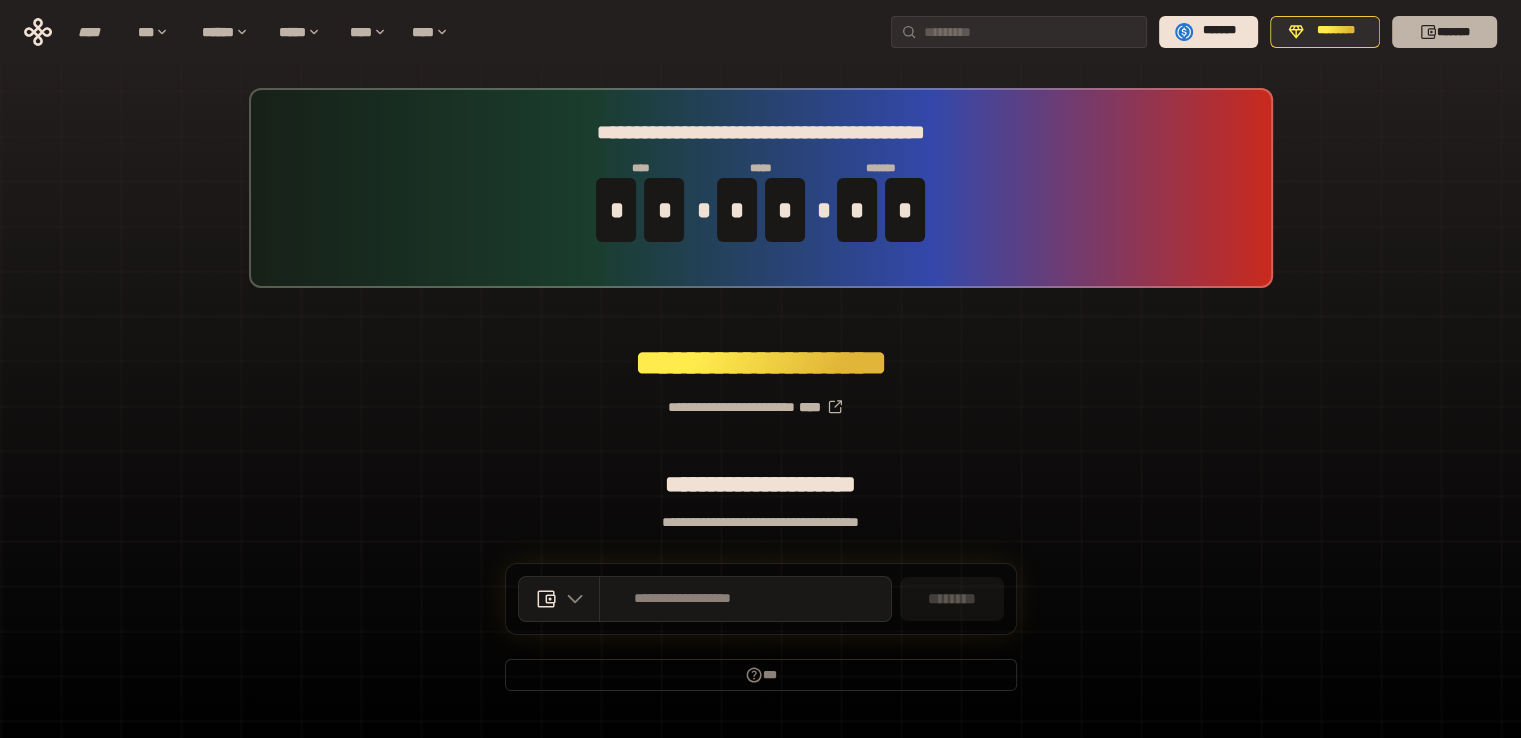 click on "*******" at bounding box center (1444, 32) 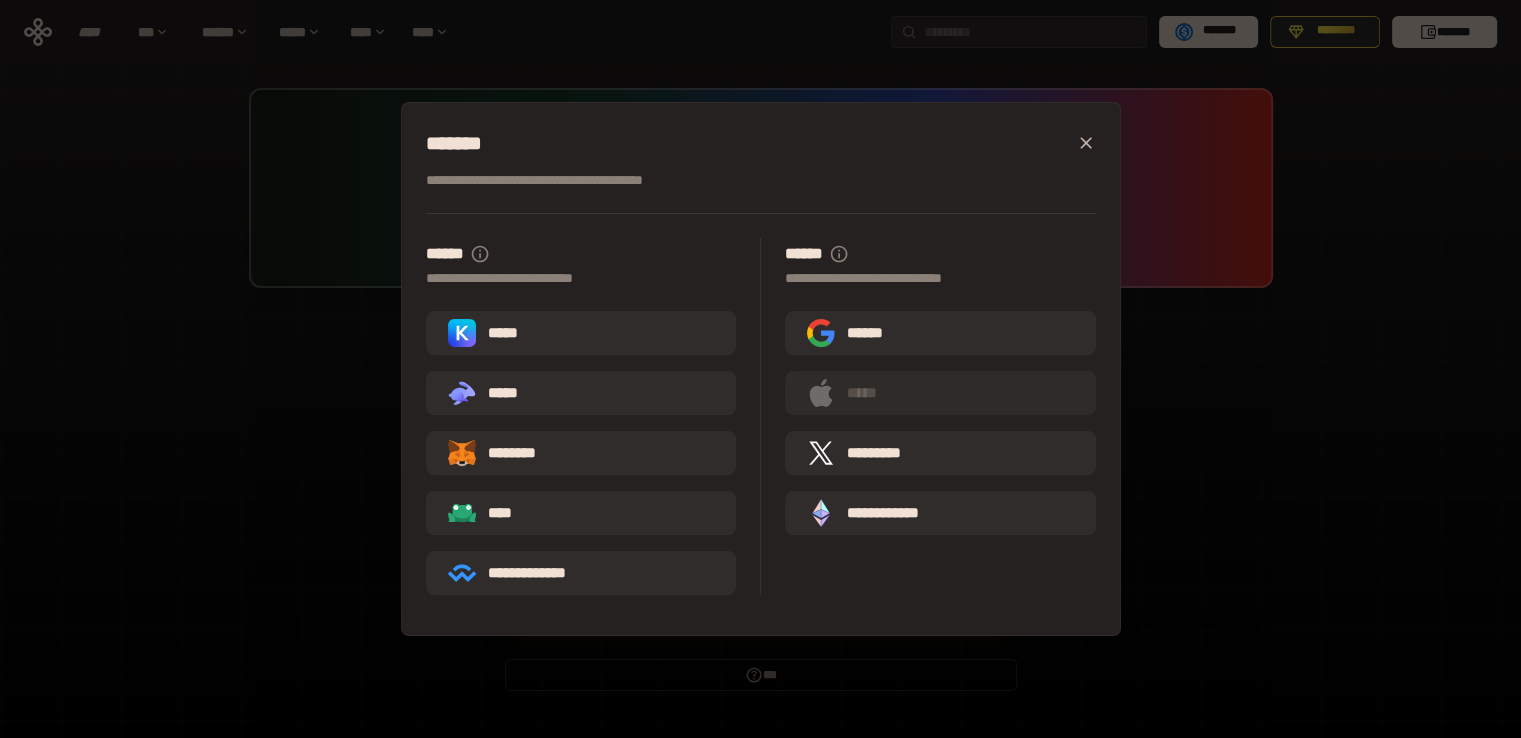 drag, startPoint x: 549, startPoint y: 453, endPoint x: 601, endPoint y: 433, distance: 55.713554 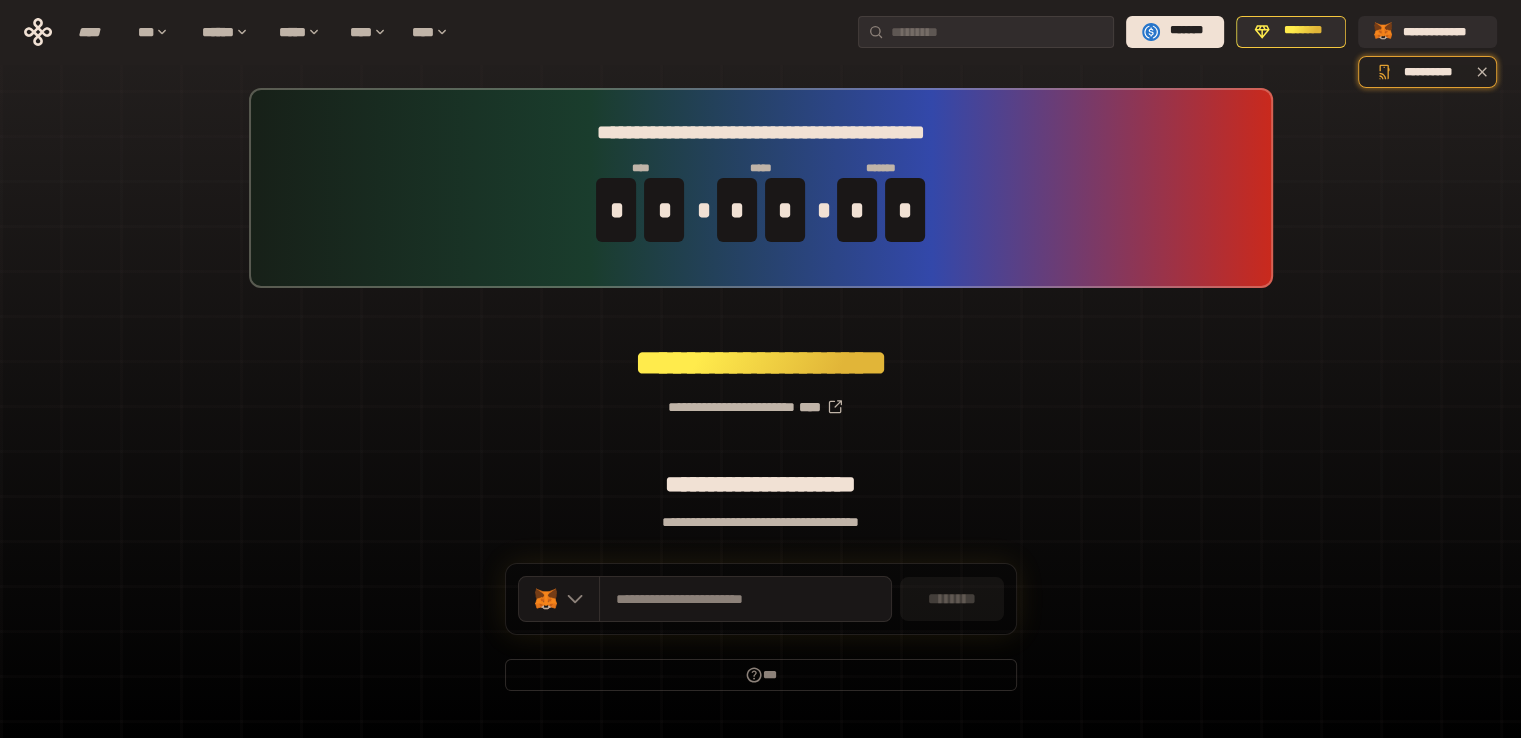 click on "**********" at bounding box center (760, 399) 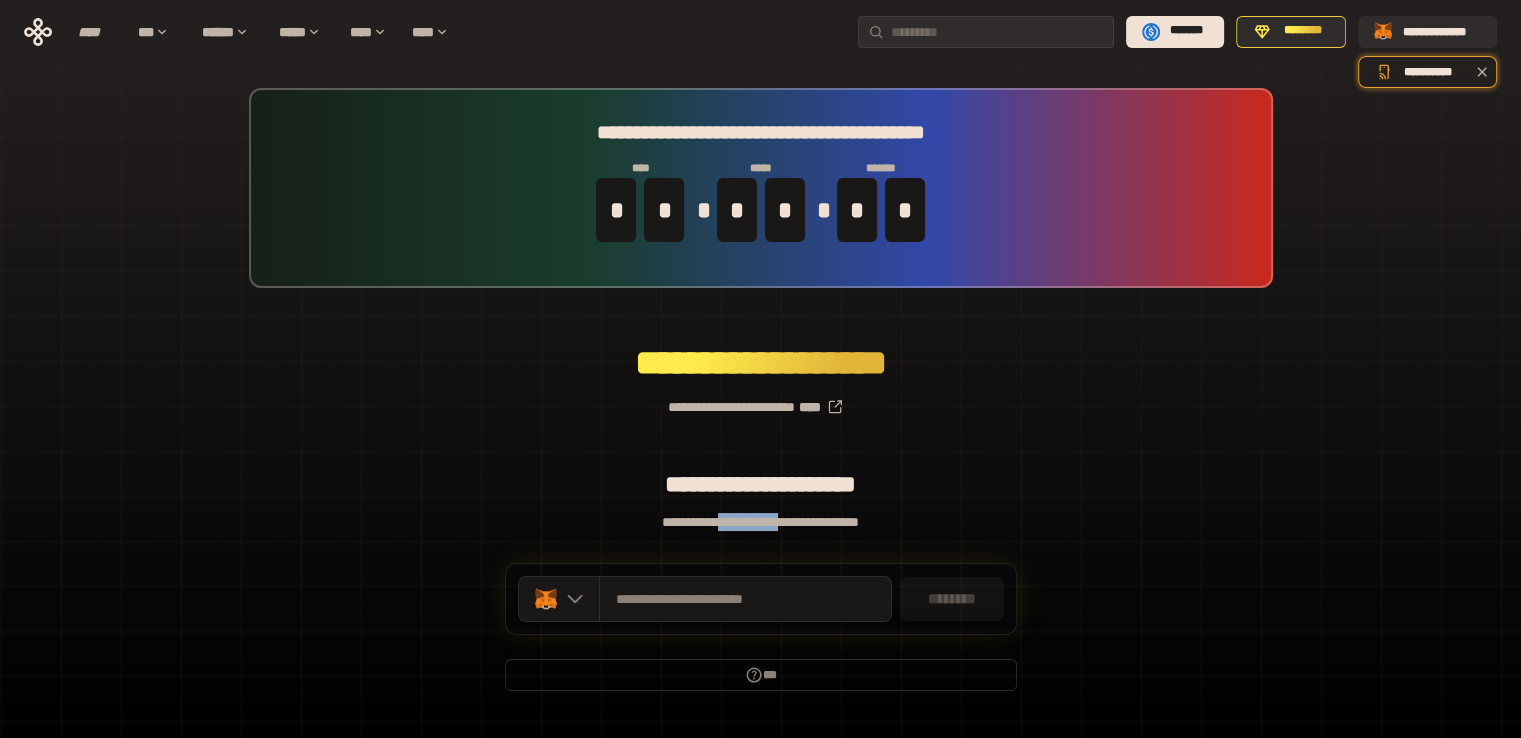 click on "**********" at bounding box center [760, 522] 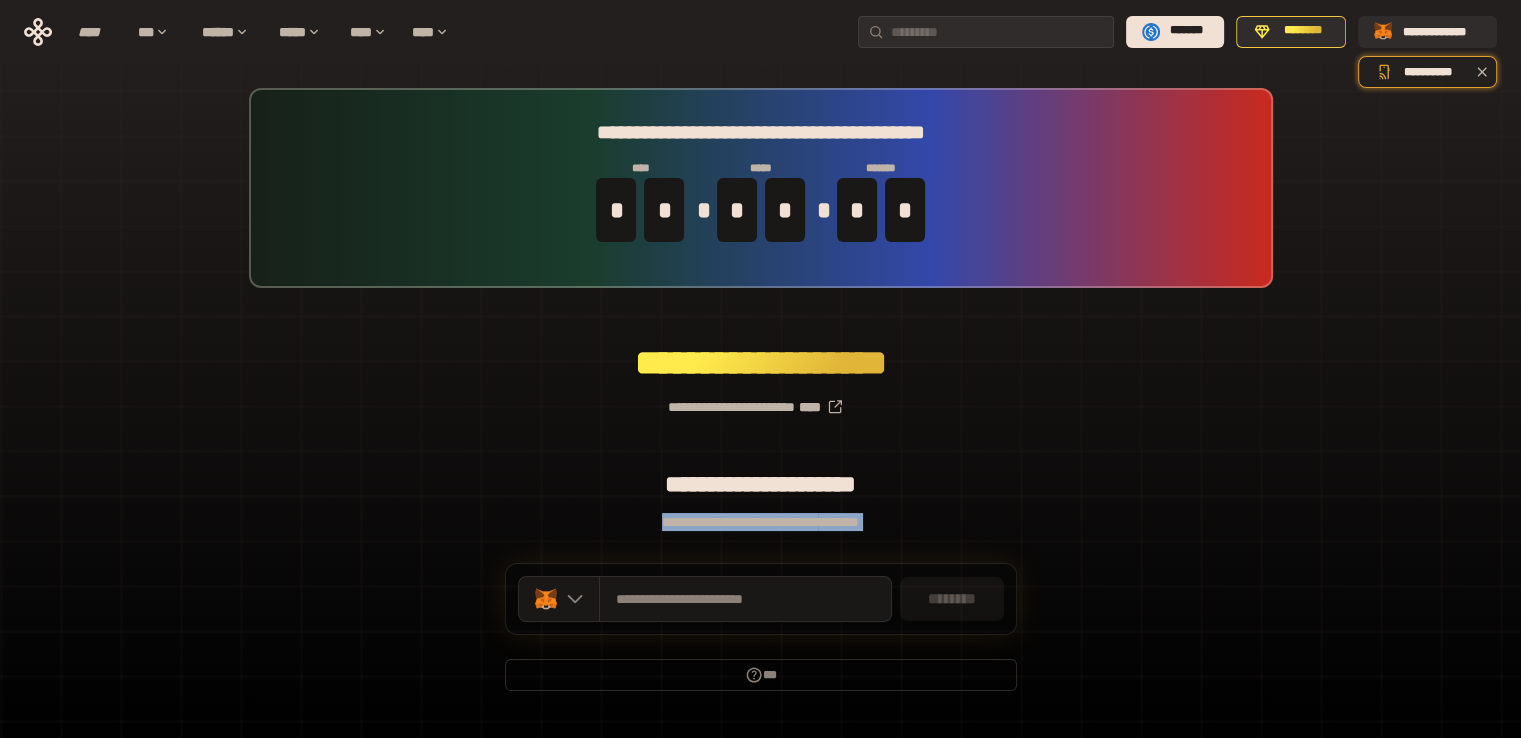 drag, startPoint x: 740, startPoint y: 521, endPoint x: 1247, endPoint y: 495, distance: 507.66623 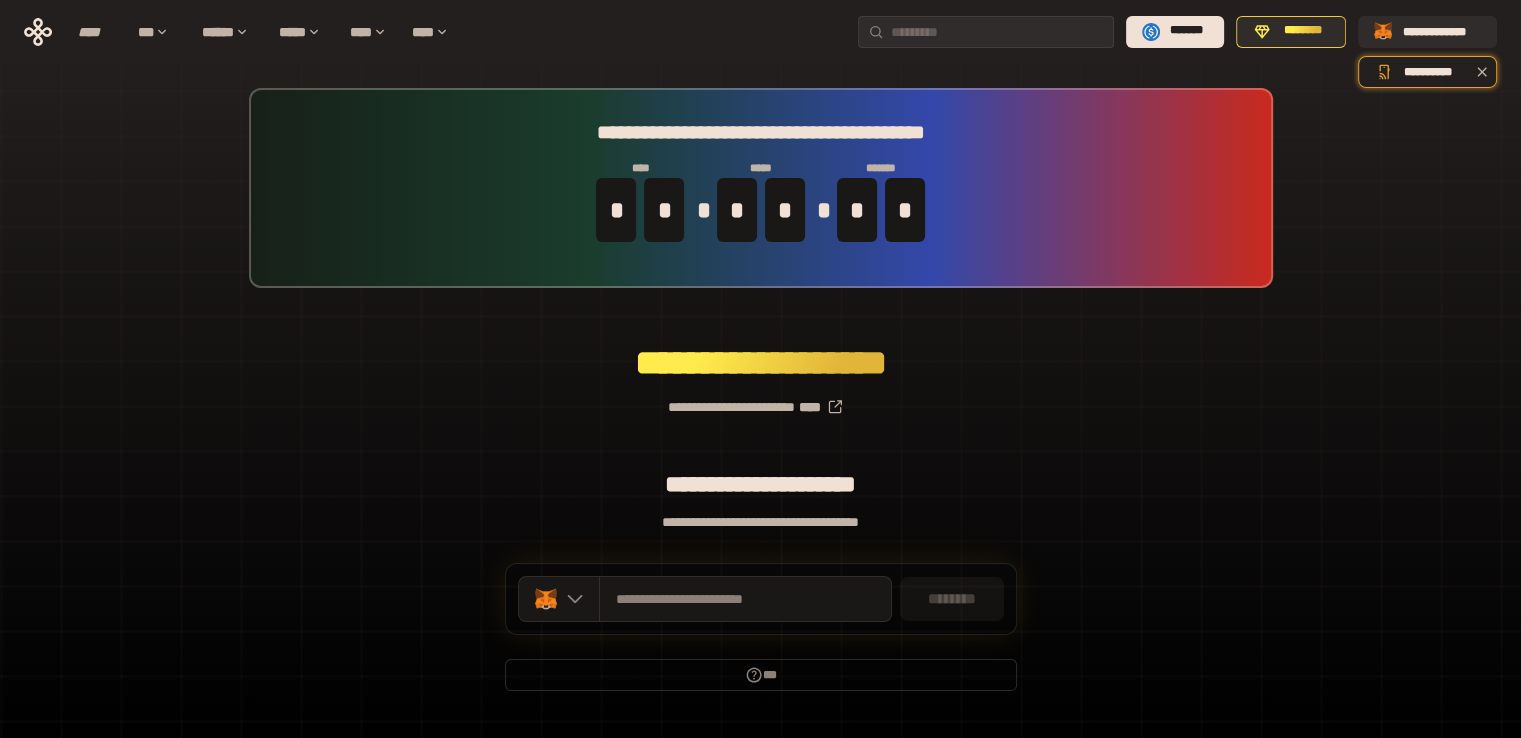 click on "**********" at bounding box center [760, 399] 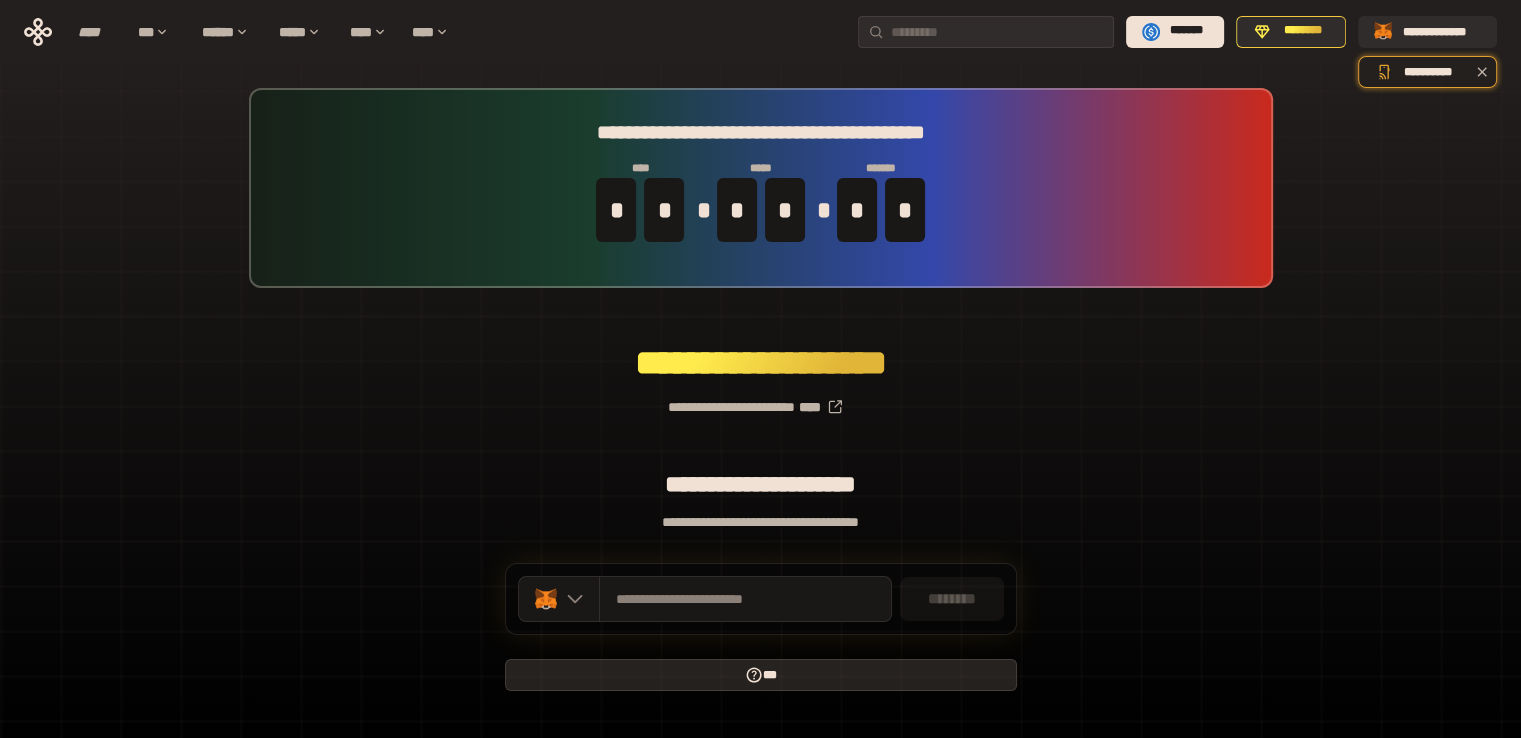 click on "***" at bounding box center [761, 675] 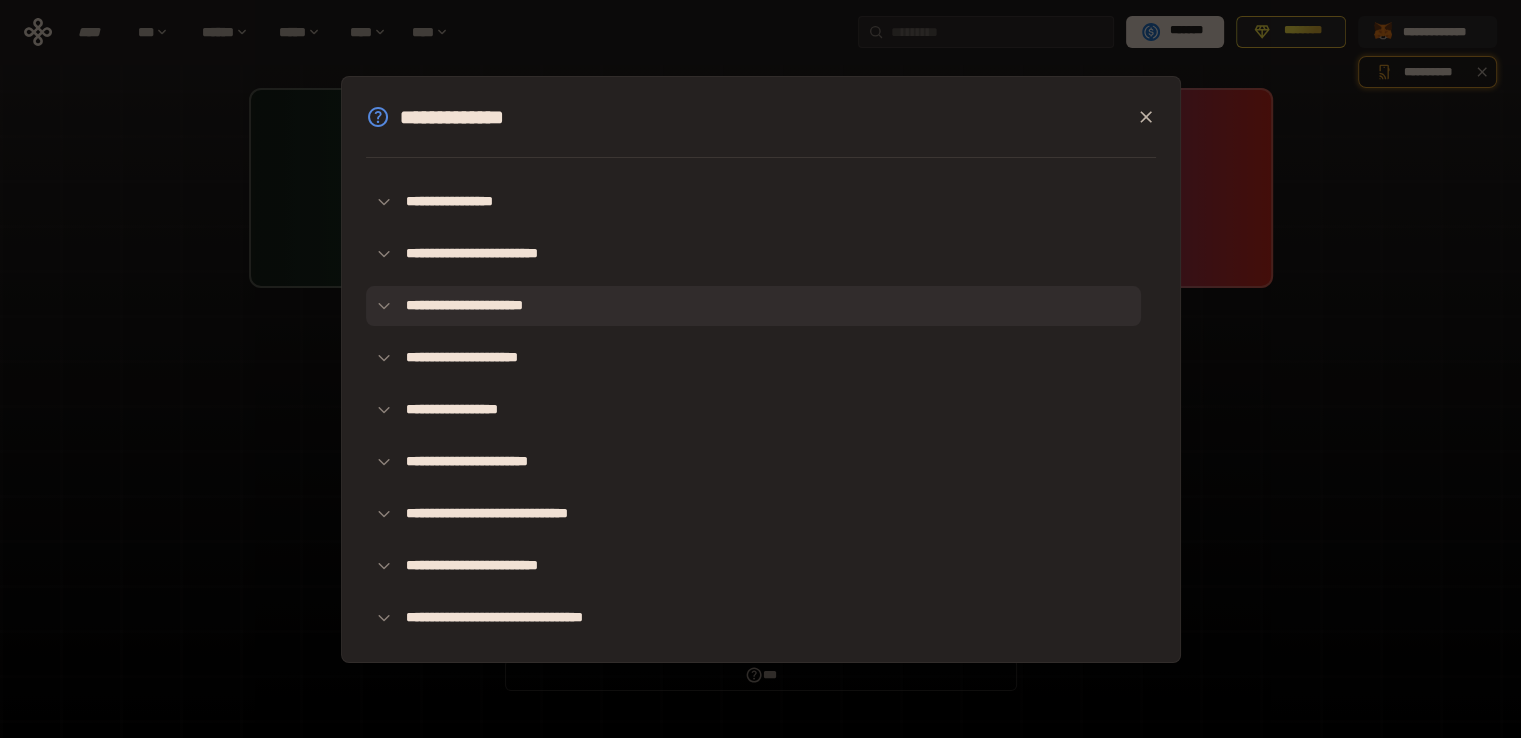 click on "**********" at bounding box center (753, 306) 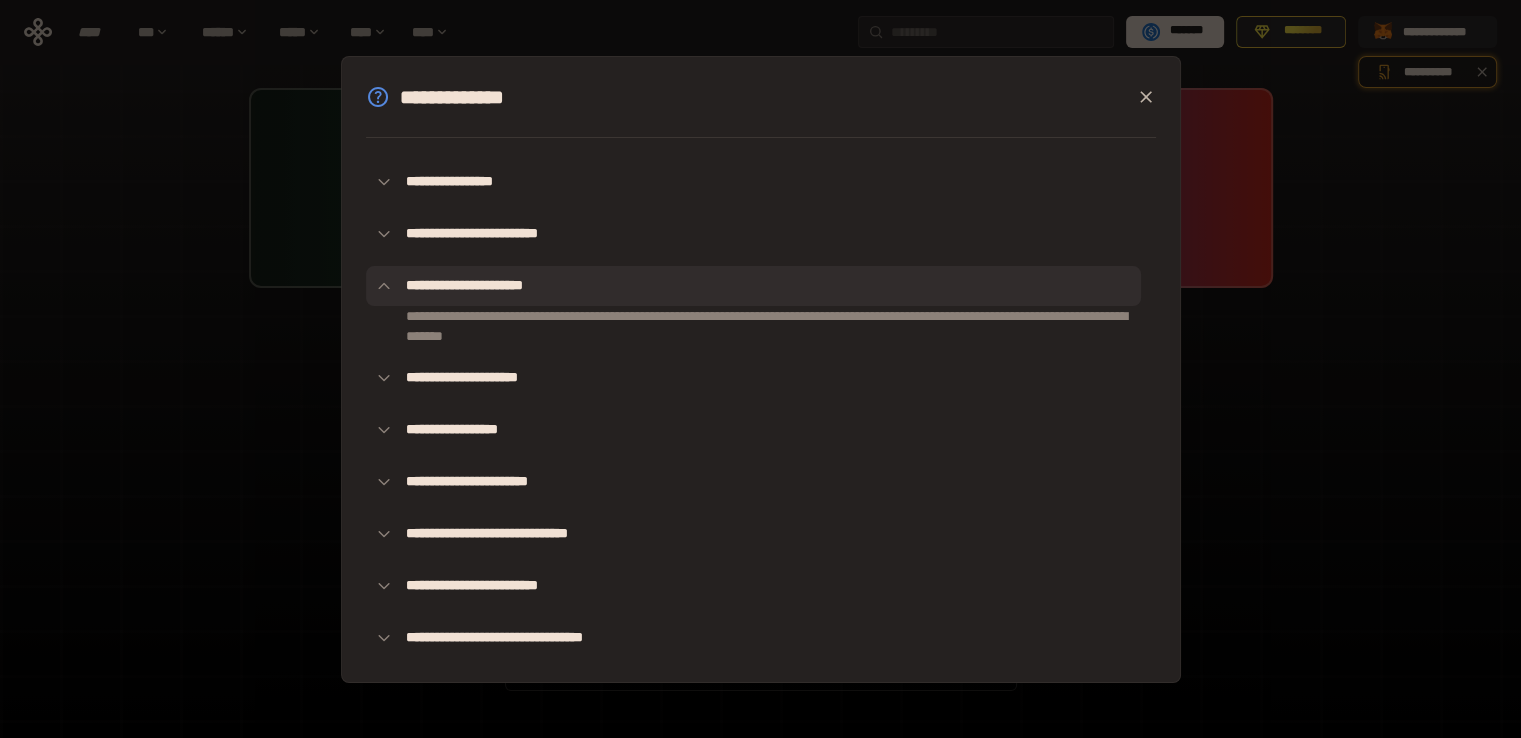 click on "**********" at bounding box center [753, 286] 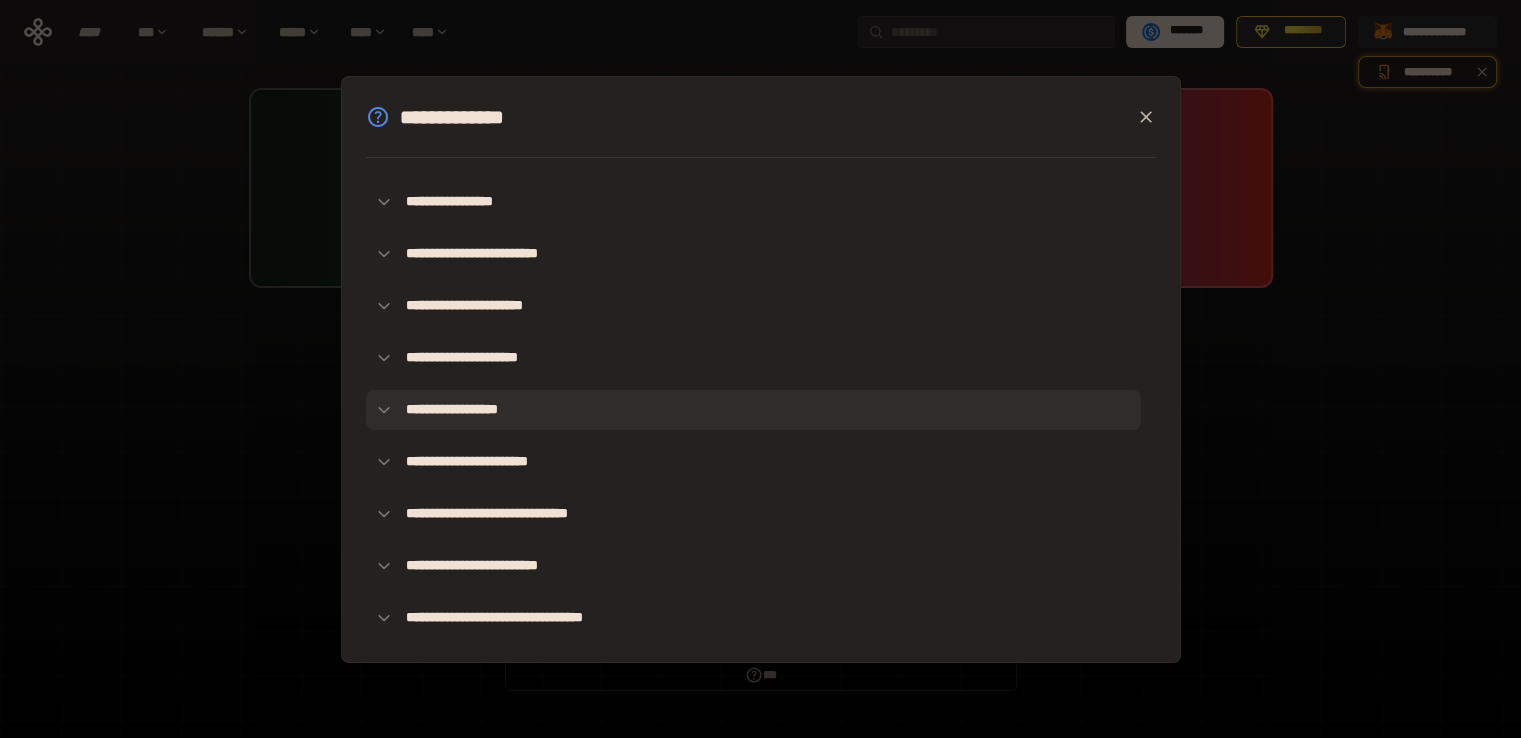 drag, startPoint x: 500, startPoint y: 395, endPoint x: 520, endPoint y: 391, distance: 20.396078 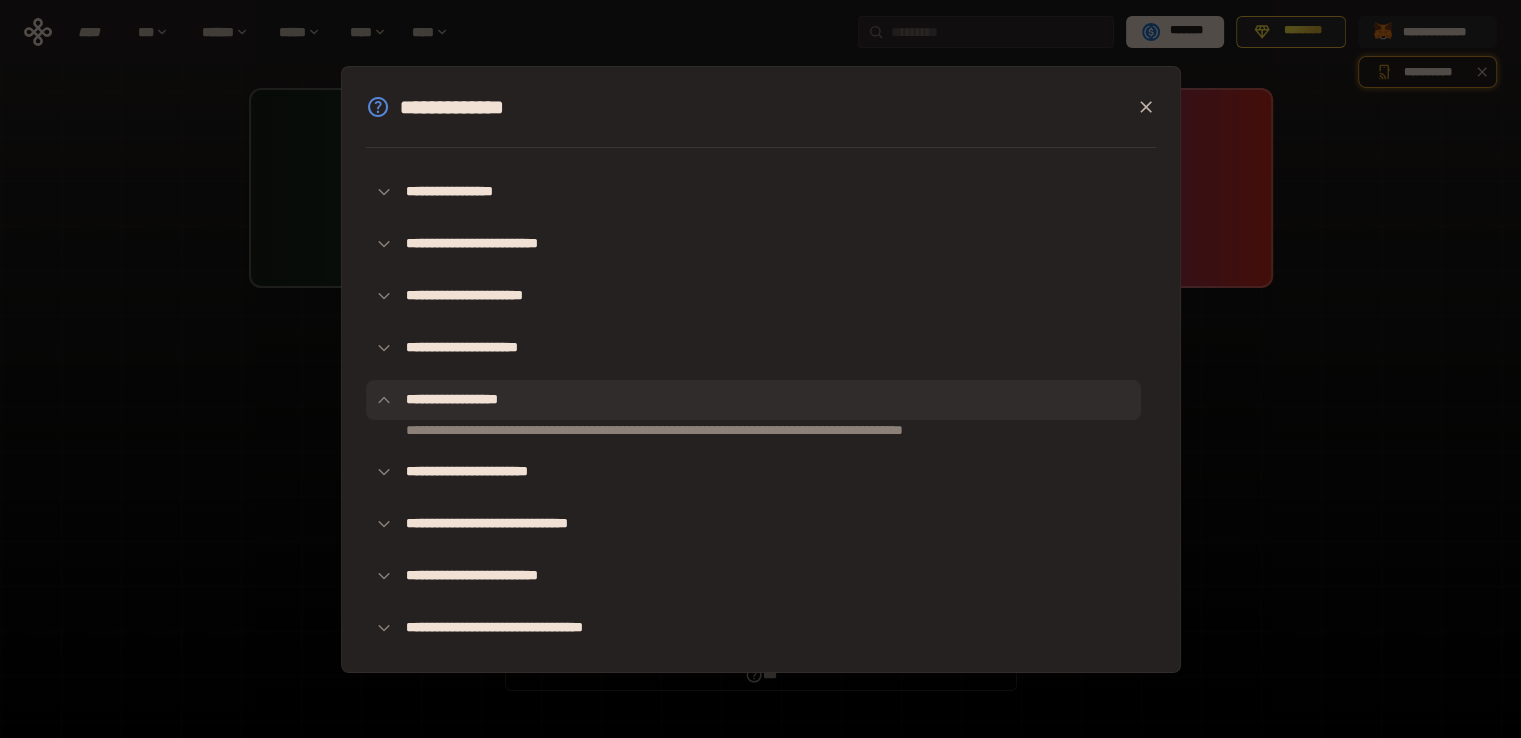 scroll, scrollTop: 44, scrollLeft: 0, axis: vertical 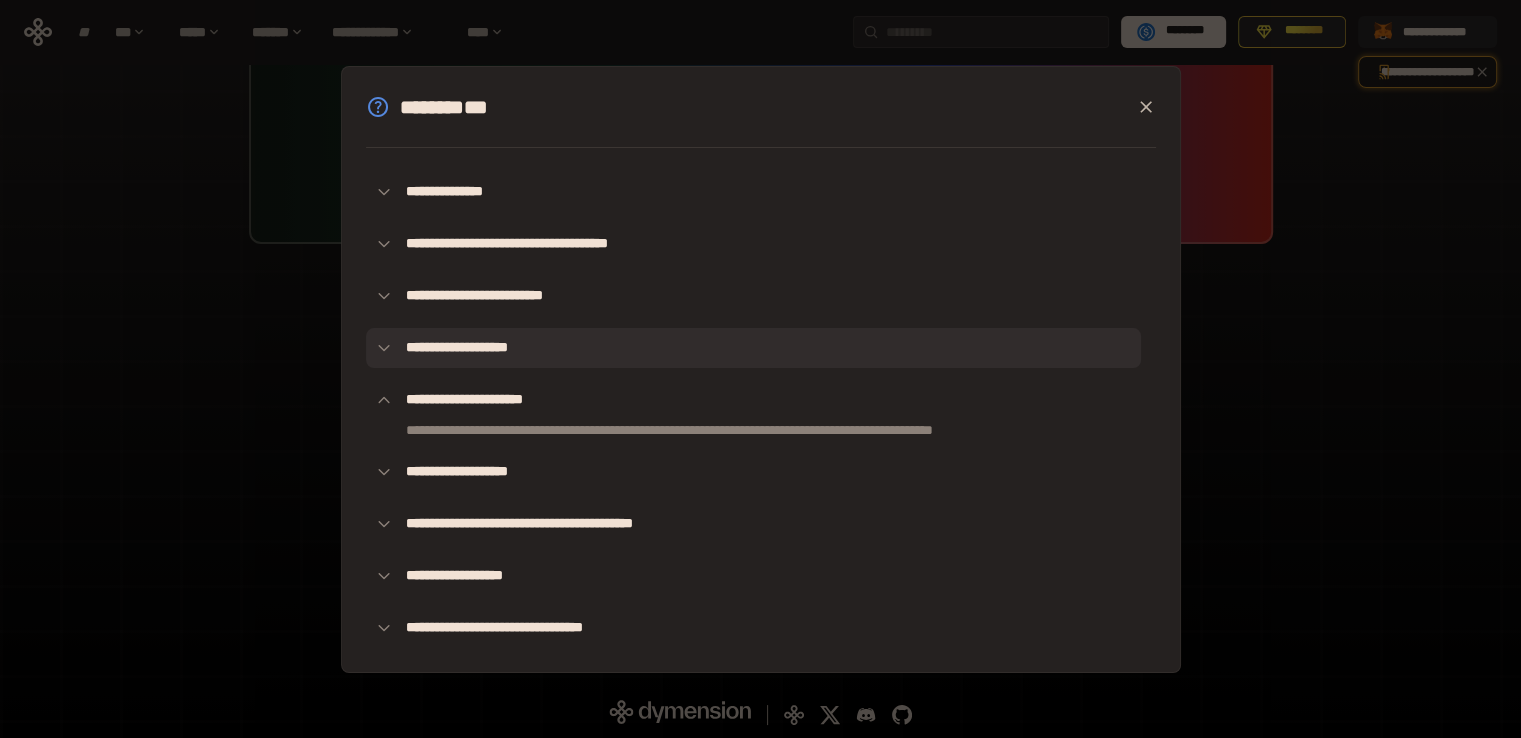 click on "**********" at bounding box center [457, 347] 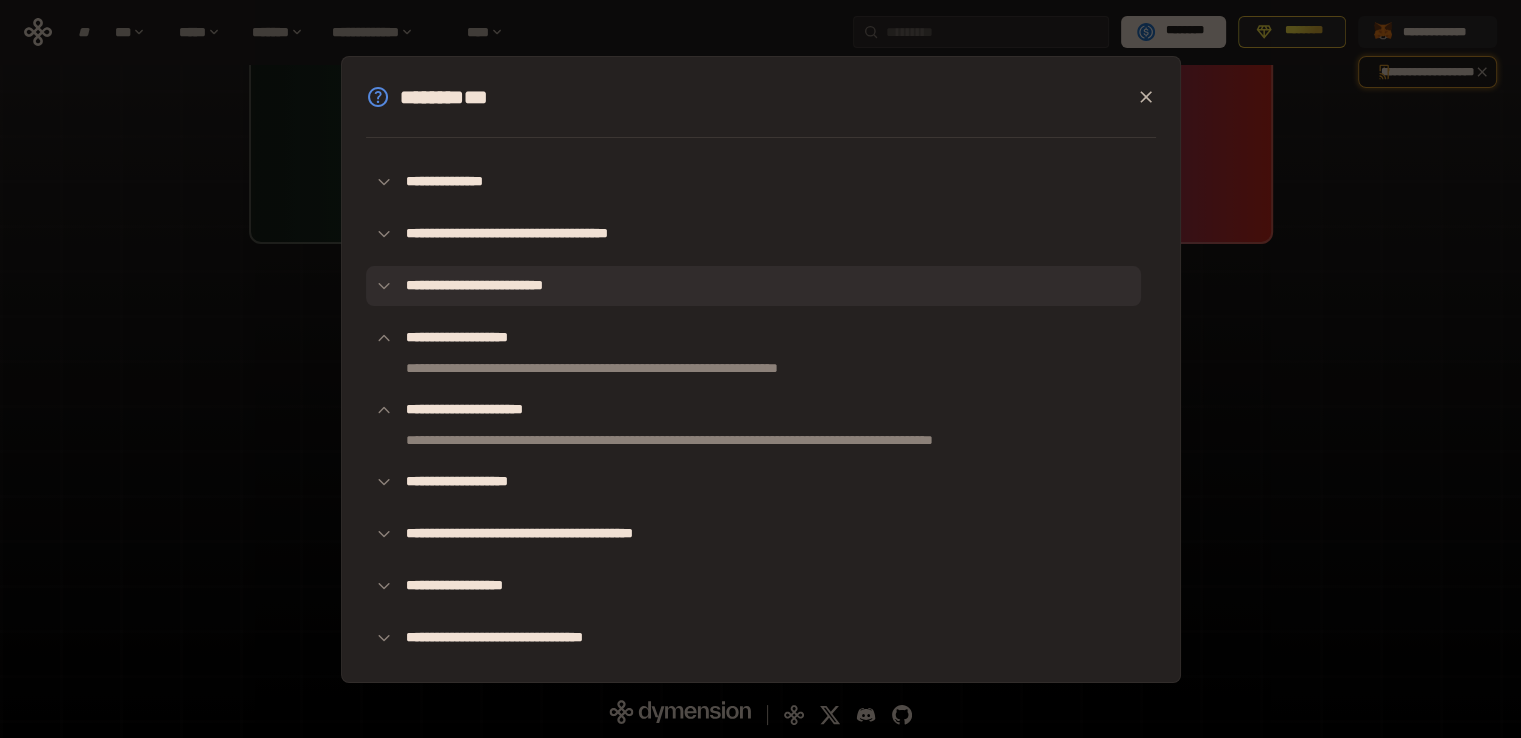 click on "**********" at bounding box center [474, 285] 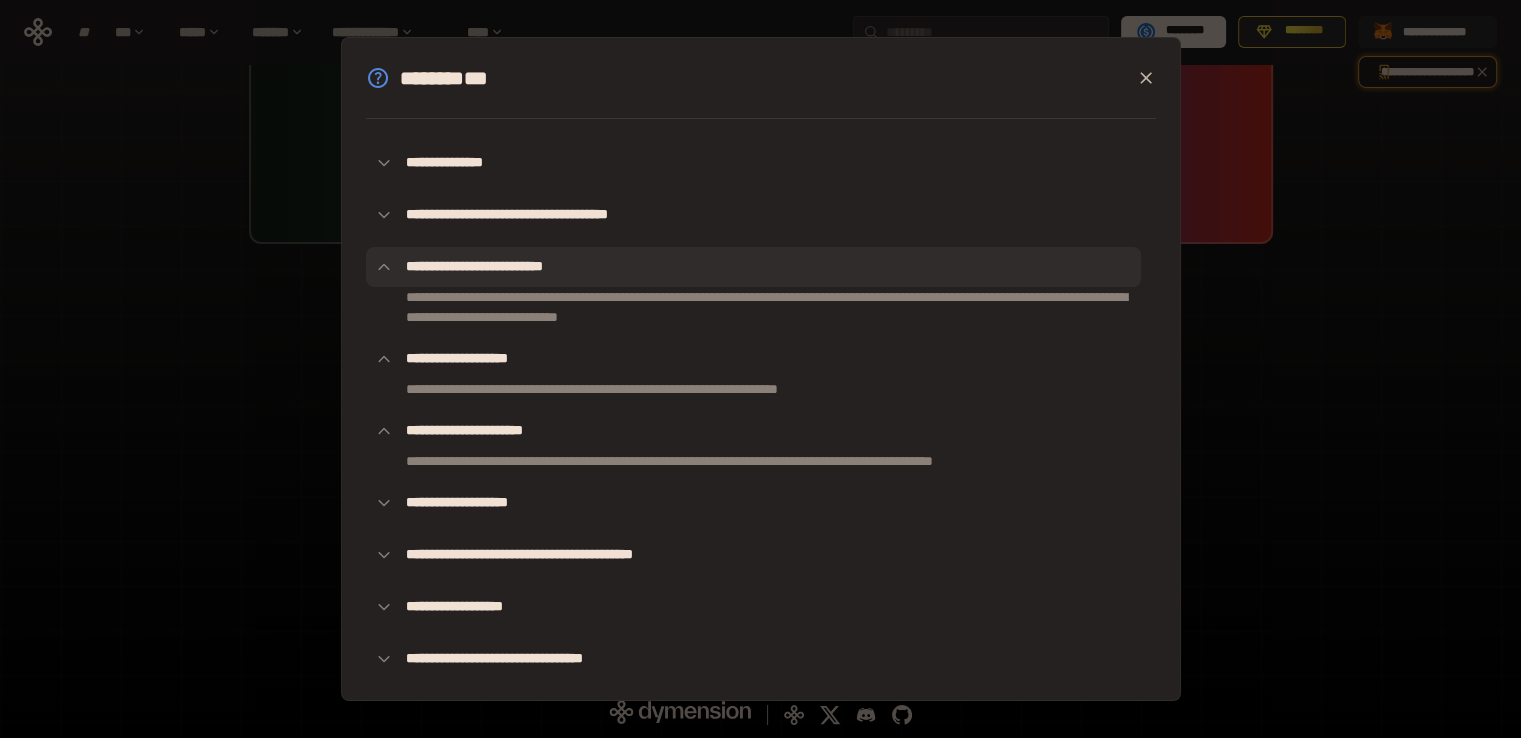 click on "**********" at bounding box center (474, 266) 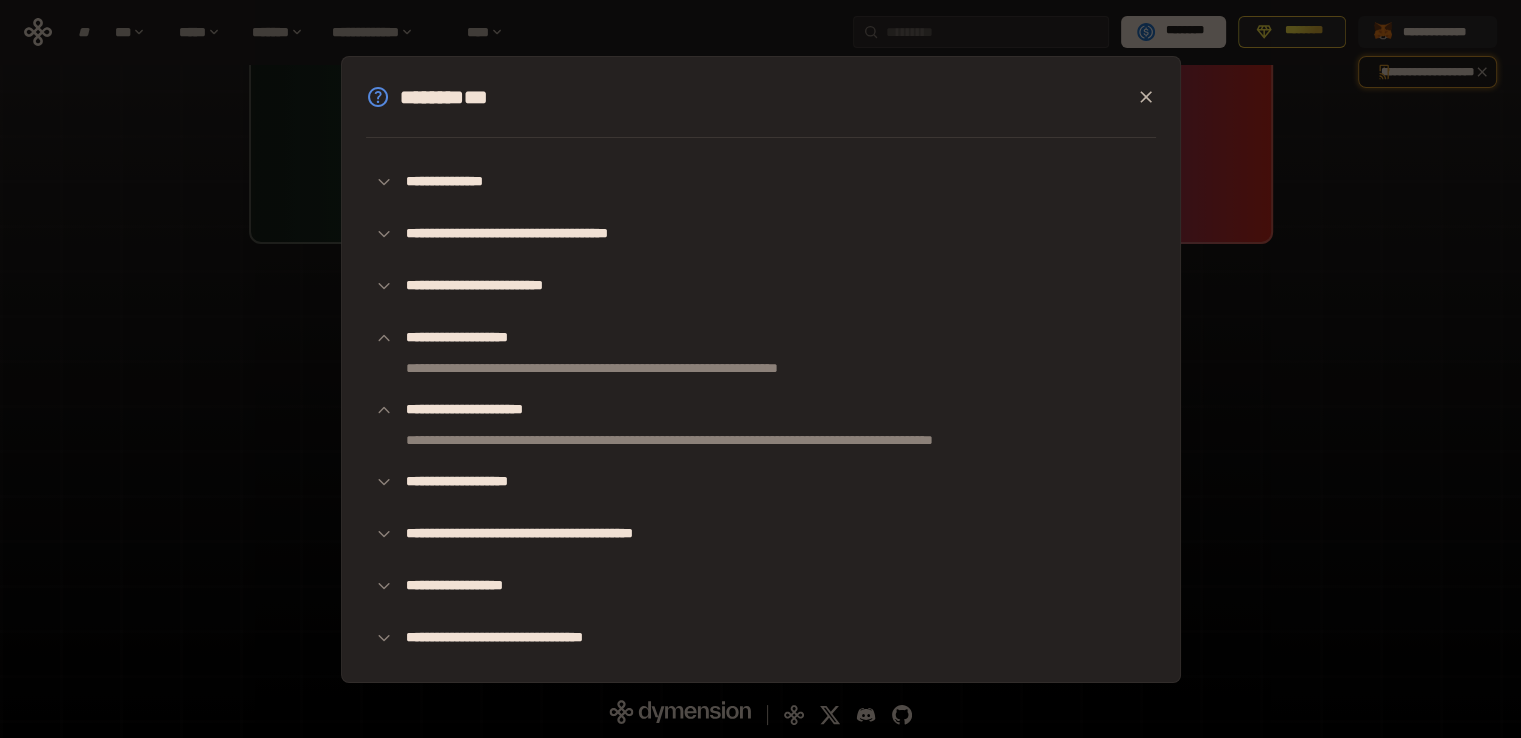 drag, startPoint x: 1439, startPoint y: 426, endPoint x: 1419, endPoint y: 436, distance: 22.36068 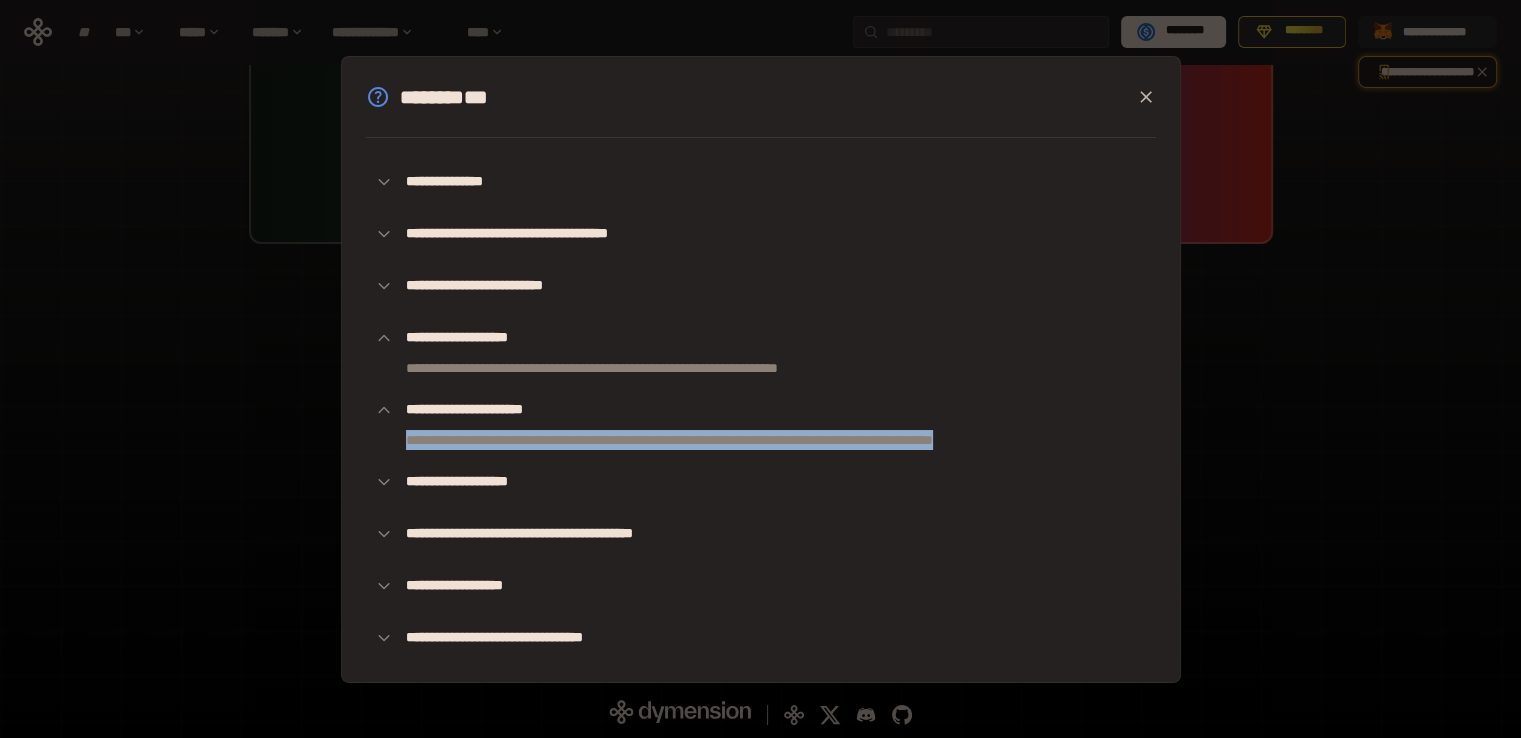click 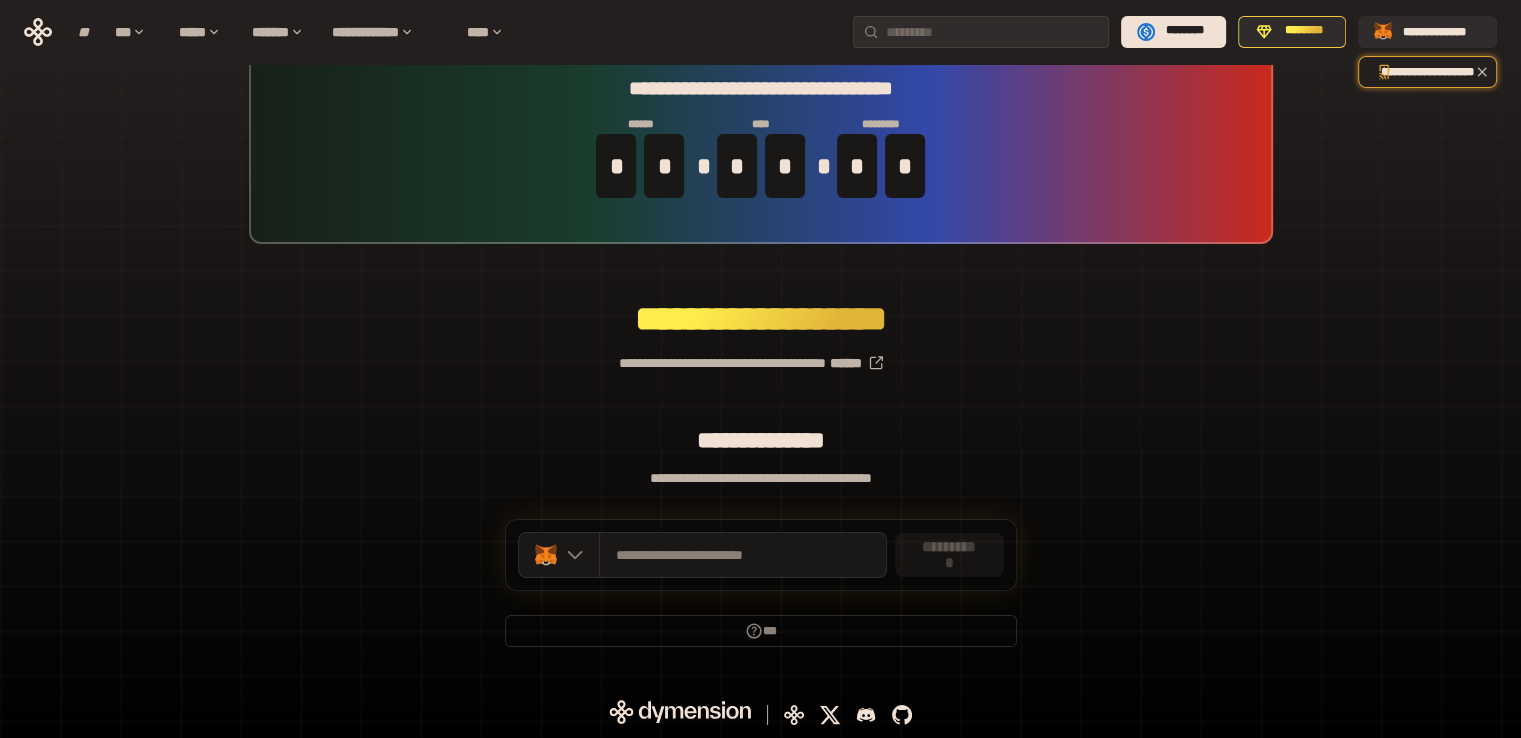 drag, startPoint x: 1408, startPoint y: 255, endPoint x: 1337, endPoint y: 141, distance: 134.3019 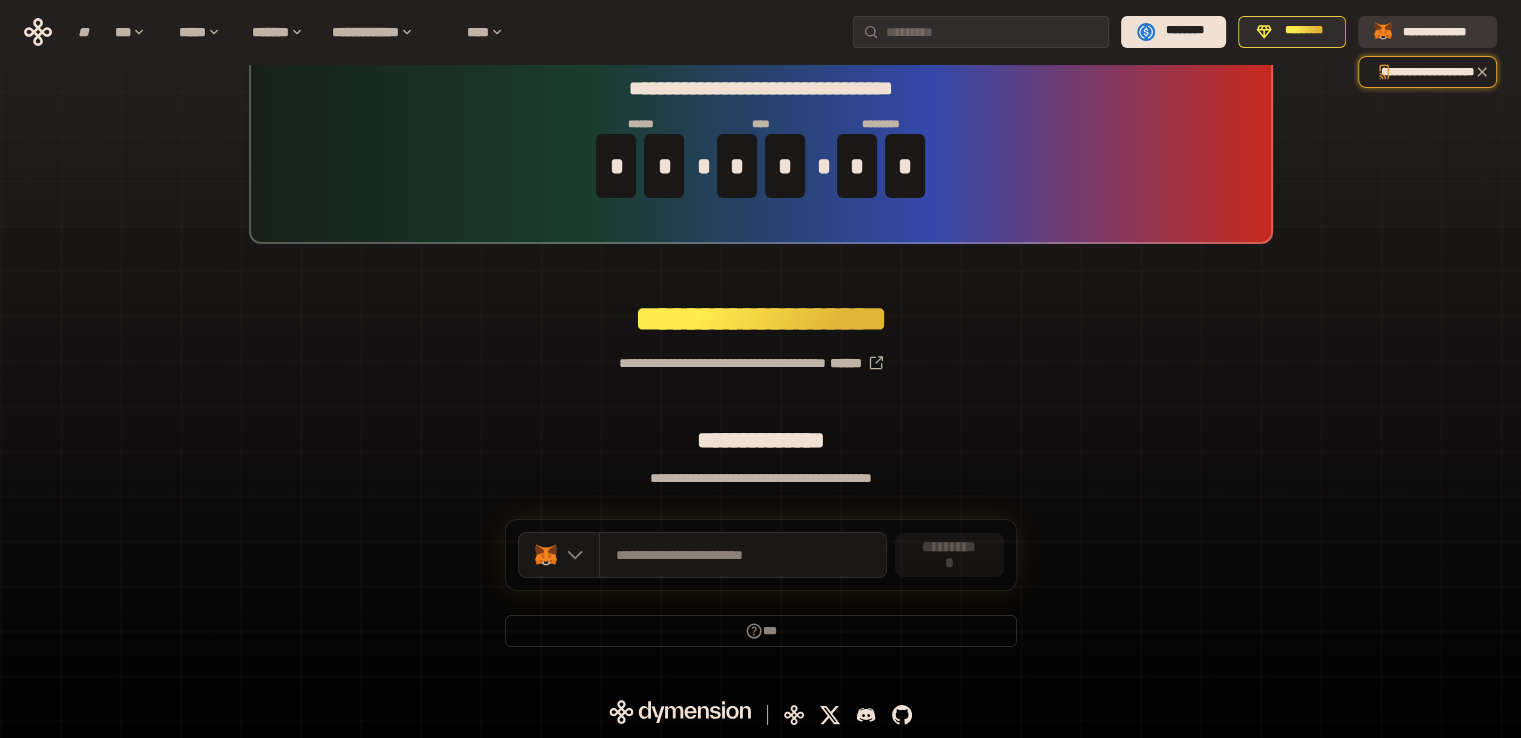 click on "**********" at bounding box center [1433, 32] 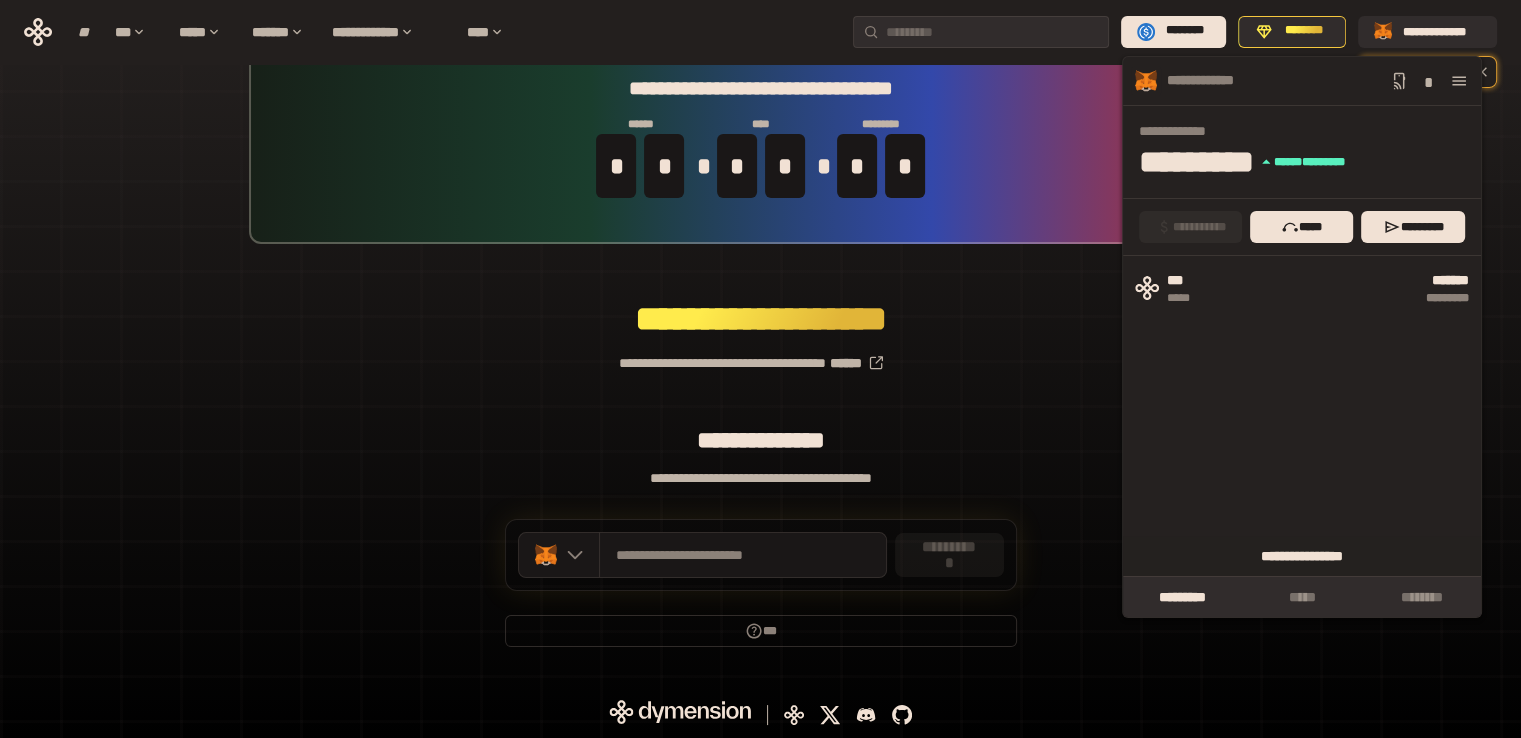 click on "**********" at bounding box center [1302, 556] 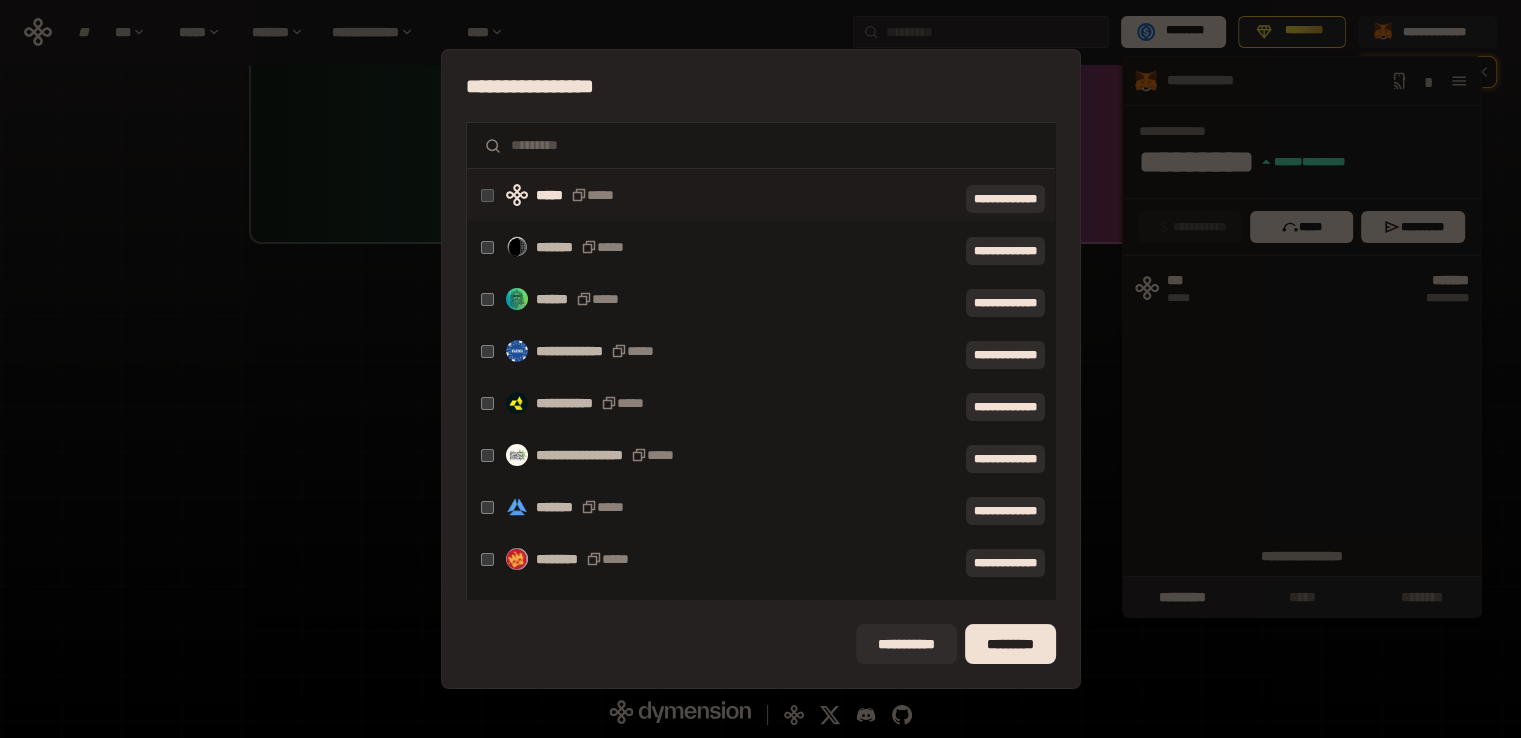 click on "**********" at bounding box center (760, 369) 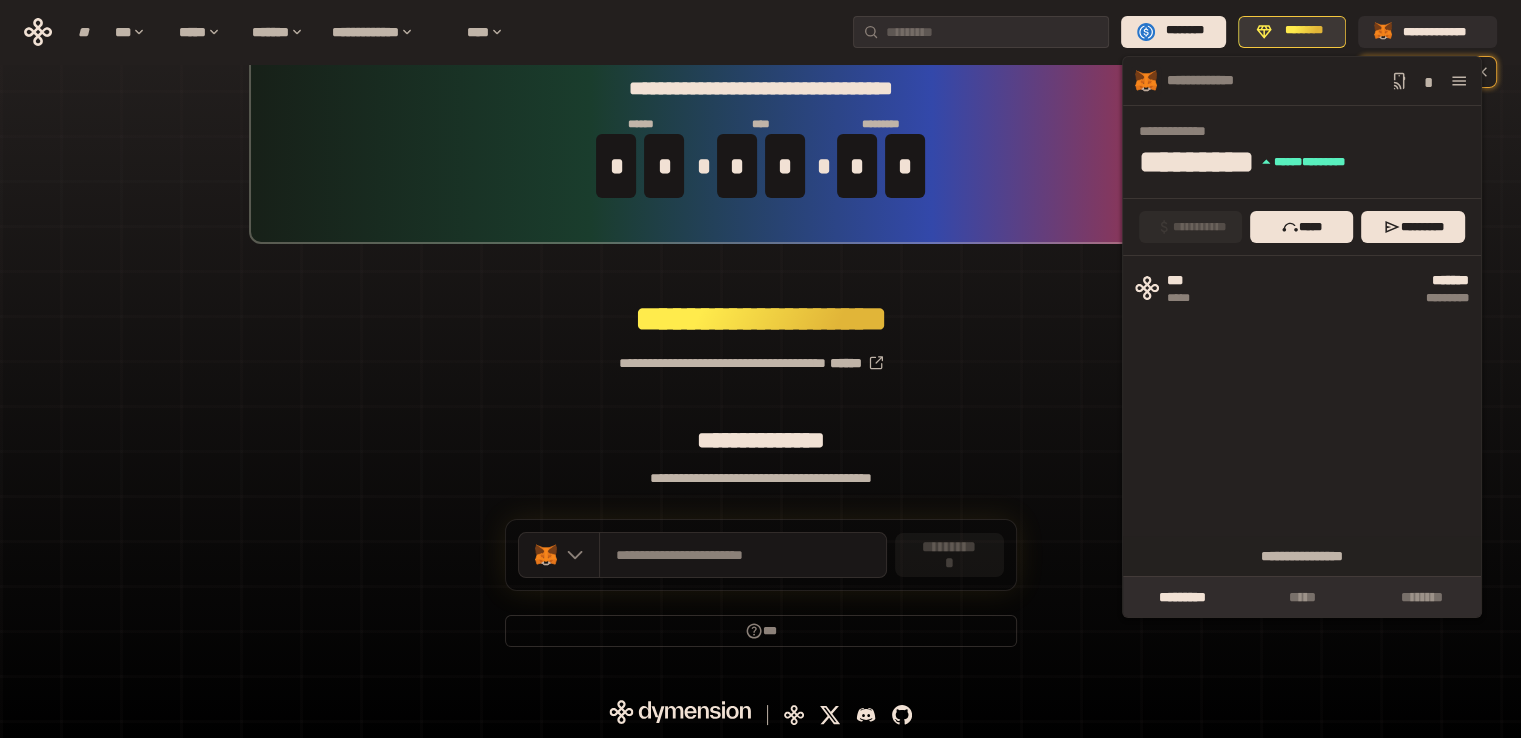 click on "********" at bounding box center (1303, 30) 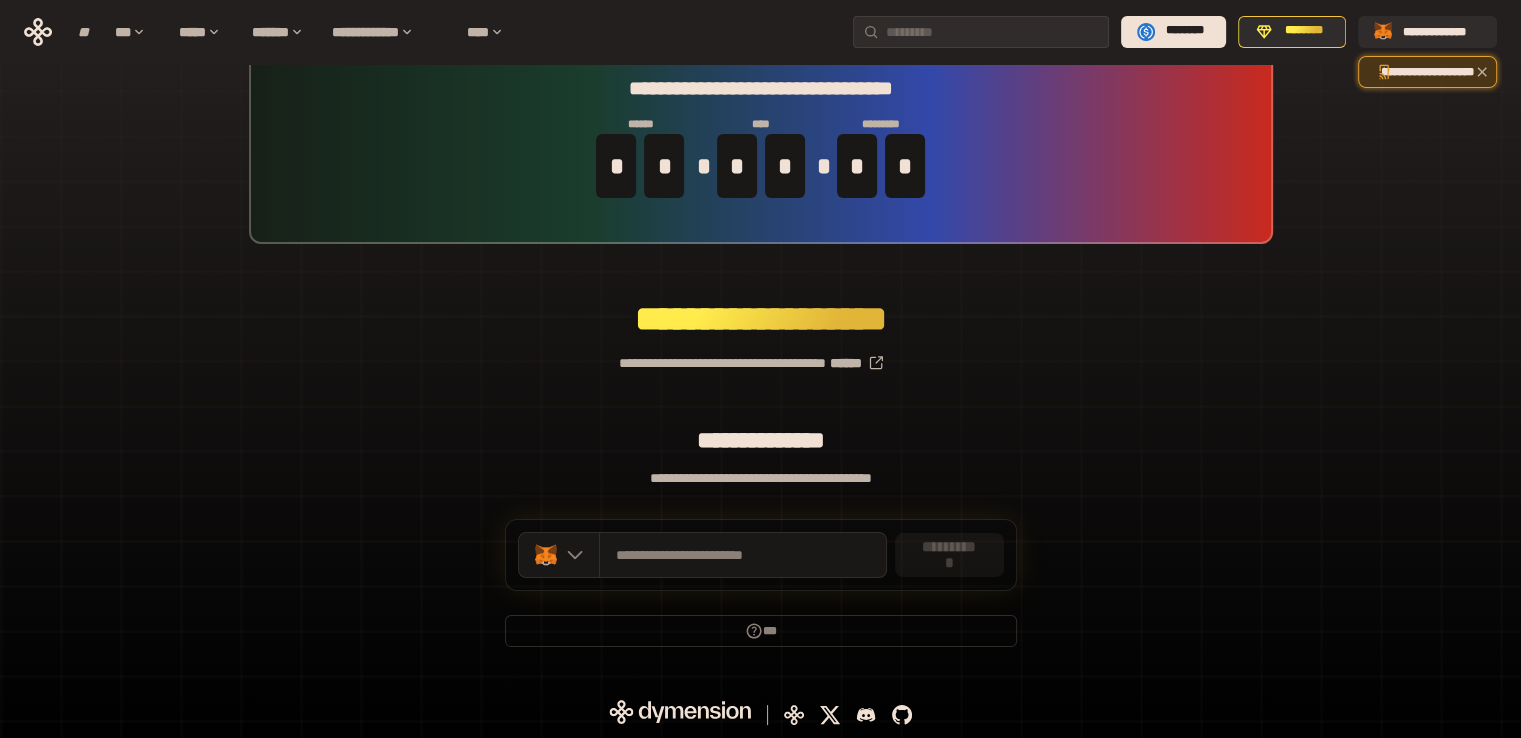 drag, startPoint x: 1388, startPoint y: 177, endPoint x: 1412, endPoint y: 86, distance: 94.11163 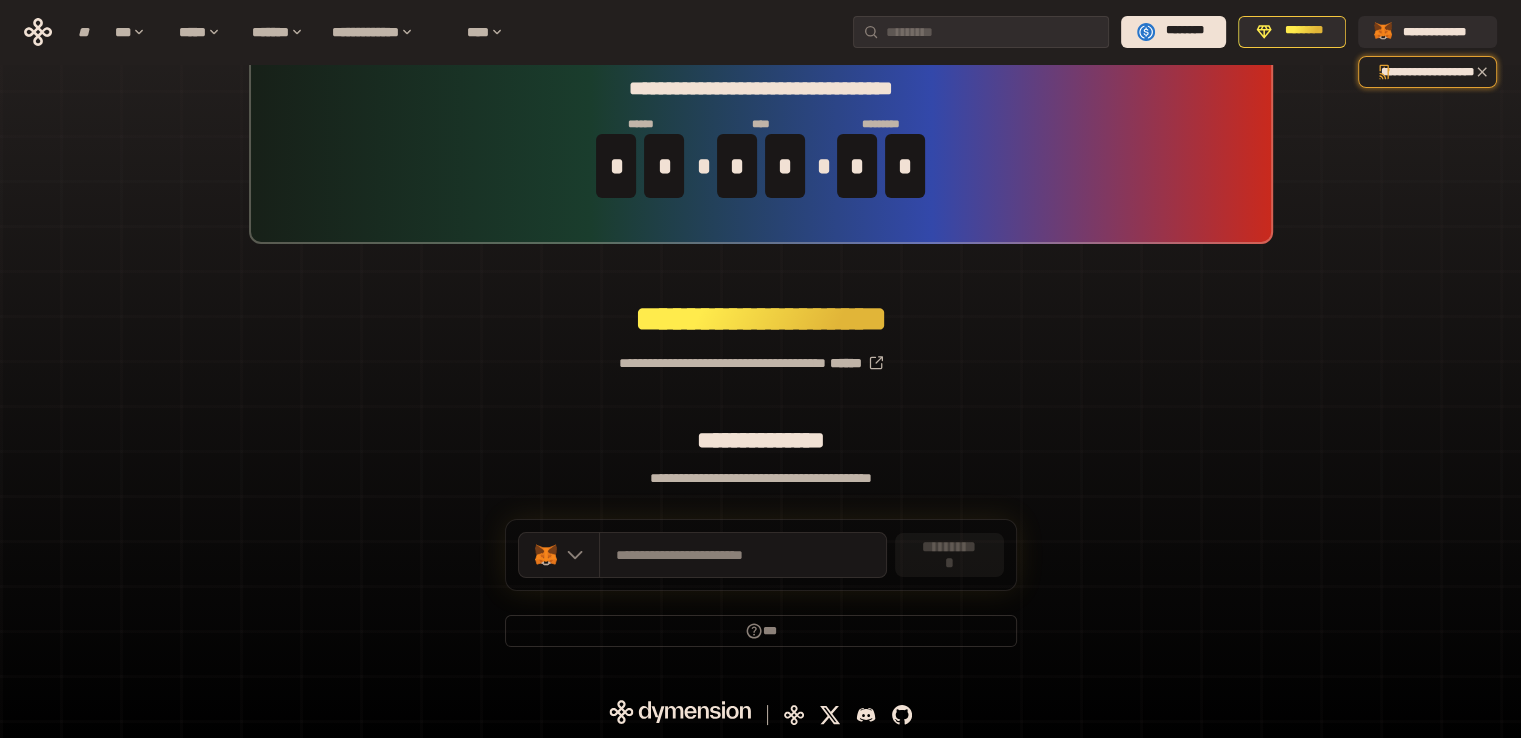 click on "**********" at bounding box center [760, 355] 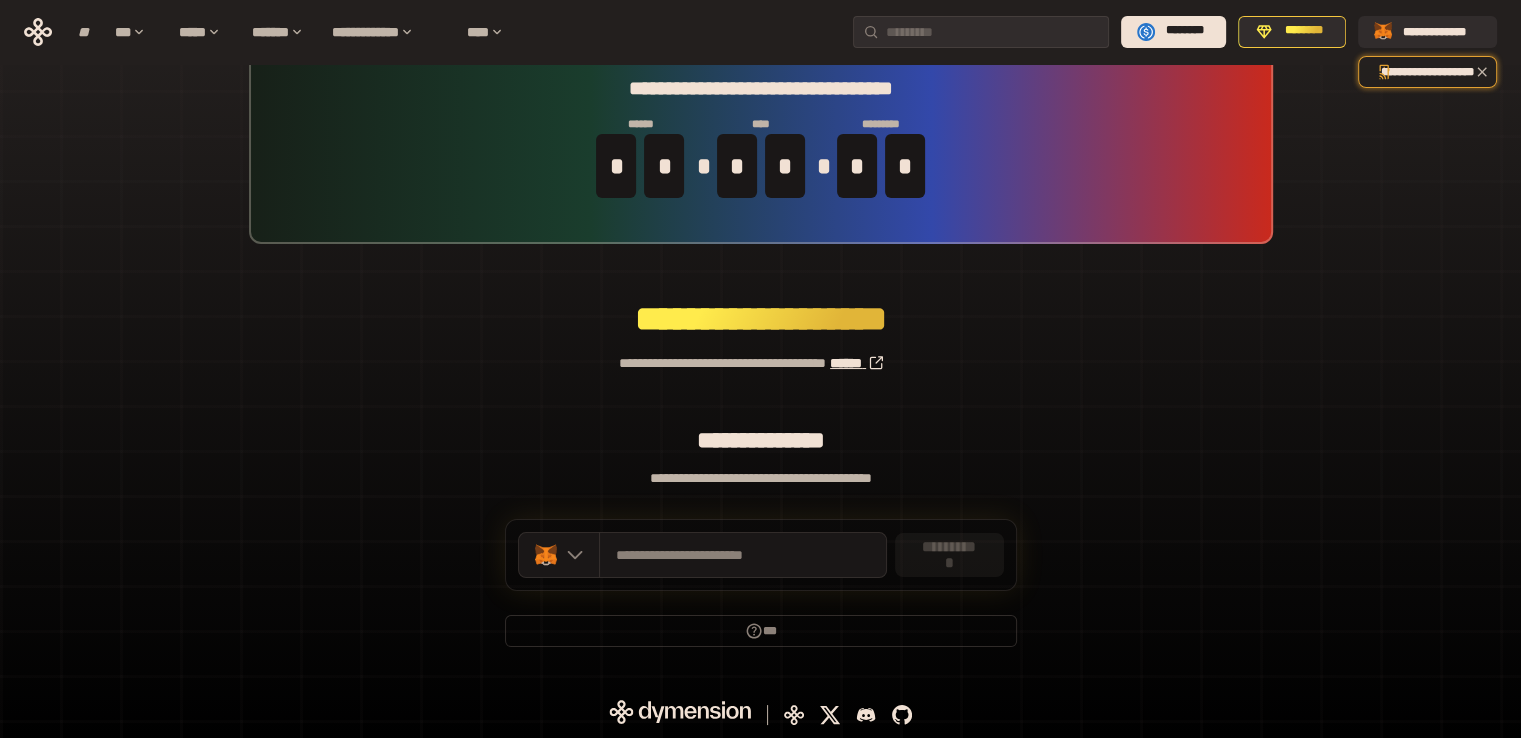 click 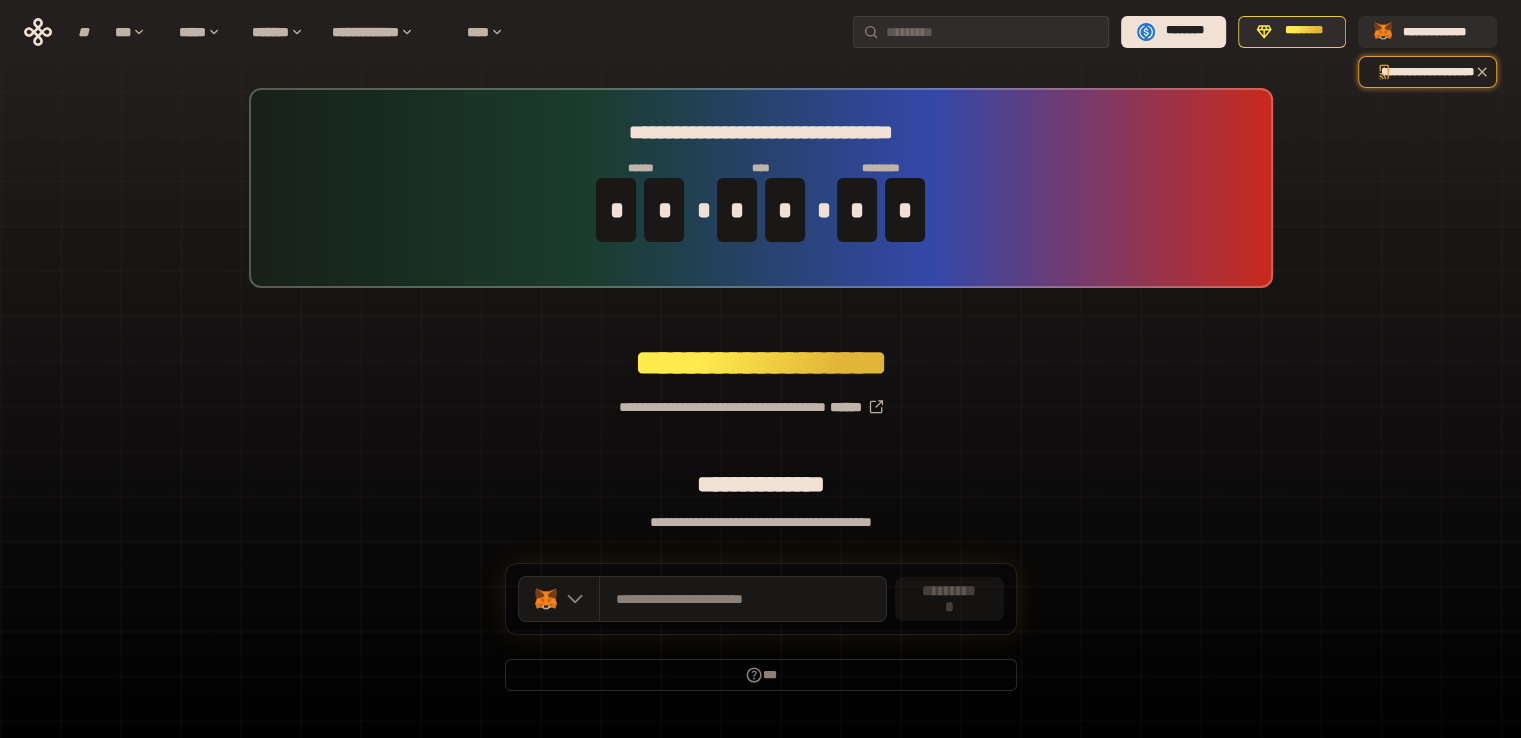 click on "**********" at bounding box center [949, 598] 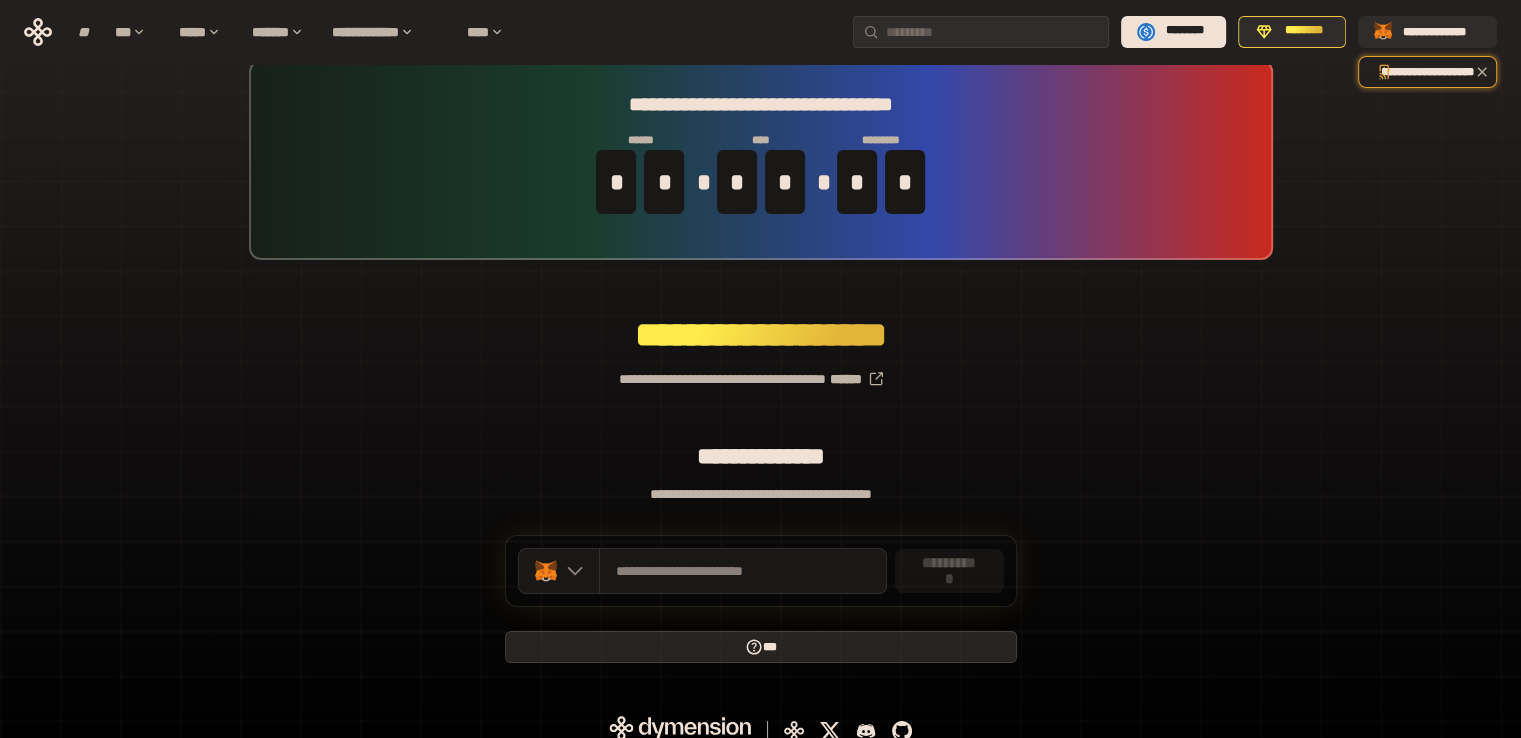 scroll, scrollTop: 44, scrollLeft: 0, axis: vertical 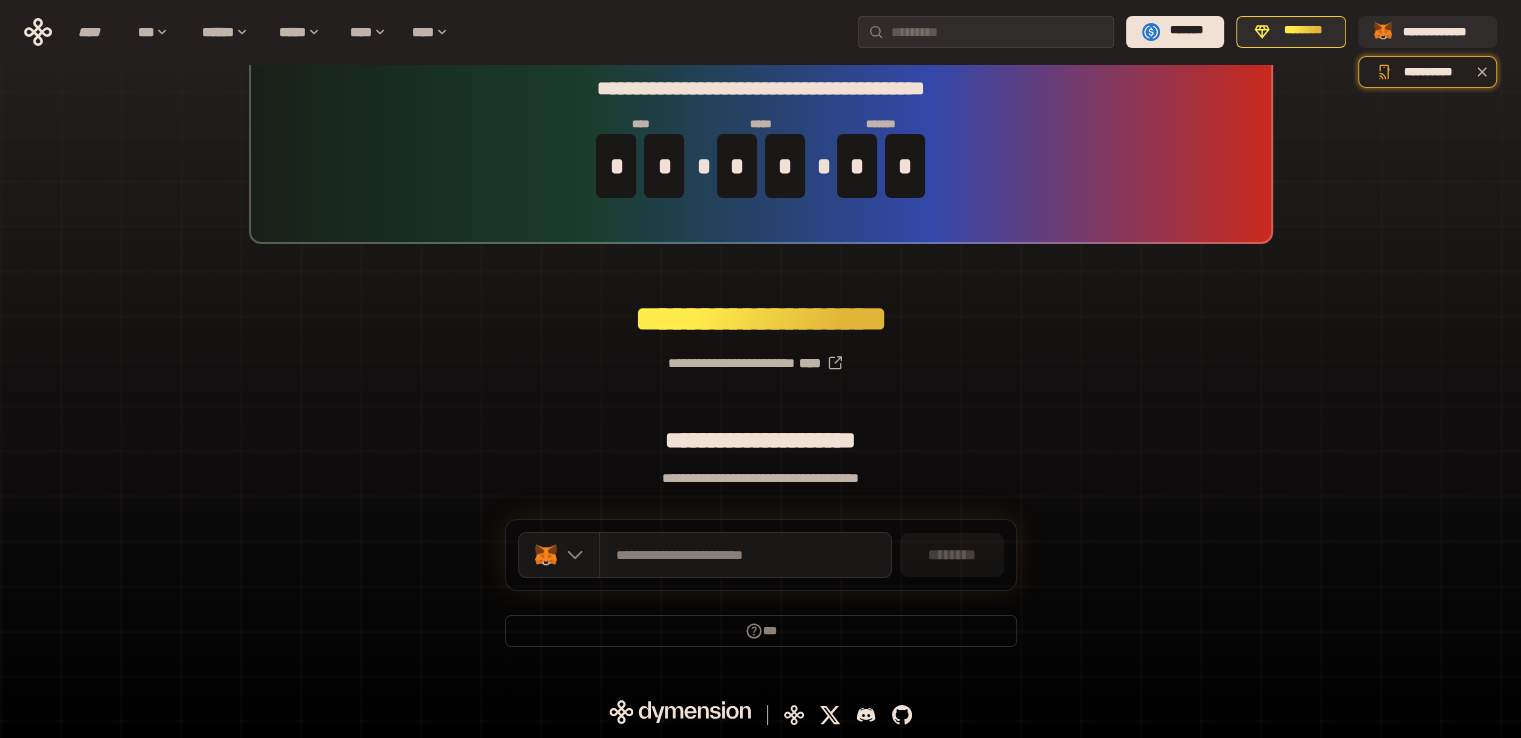 drag, startPoint x: 1200, startPoint y: 569, endPoint x: 1133, endPoint y: 591, distance: 70.5195 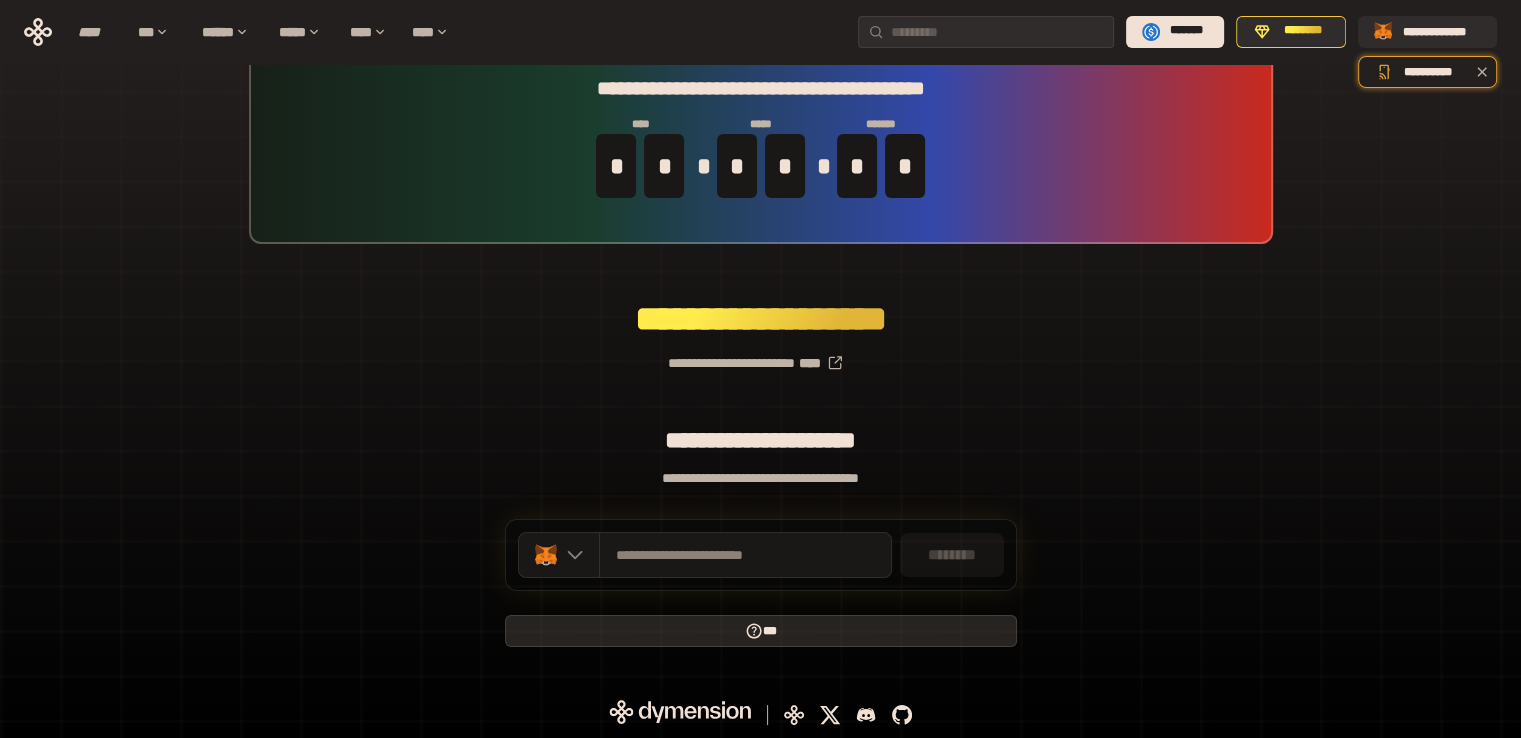 click on "***" at bounding box center (761, 631) 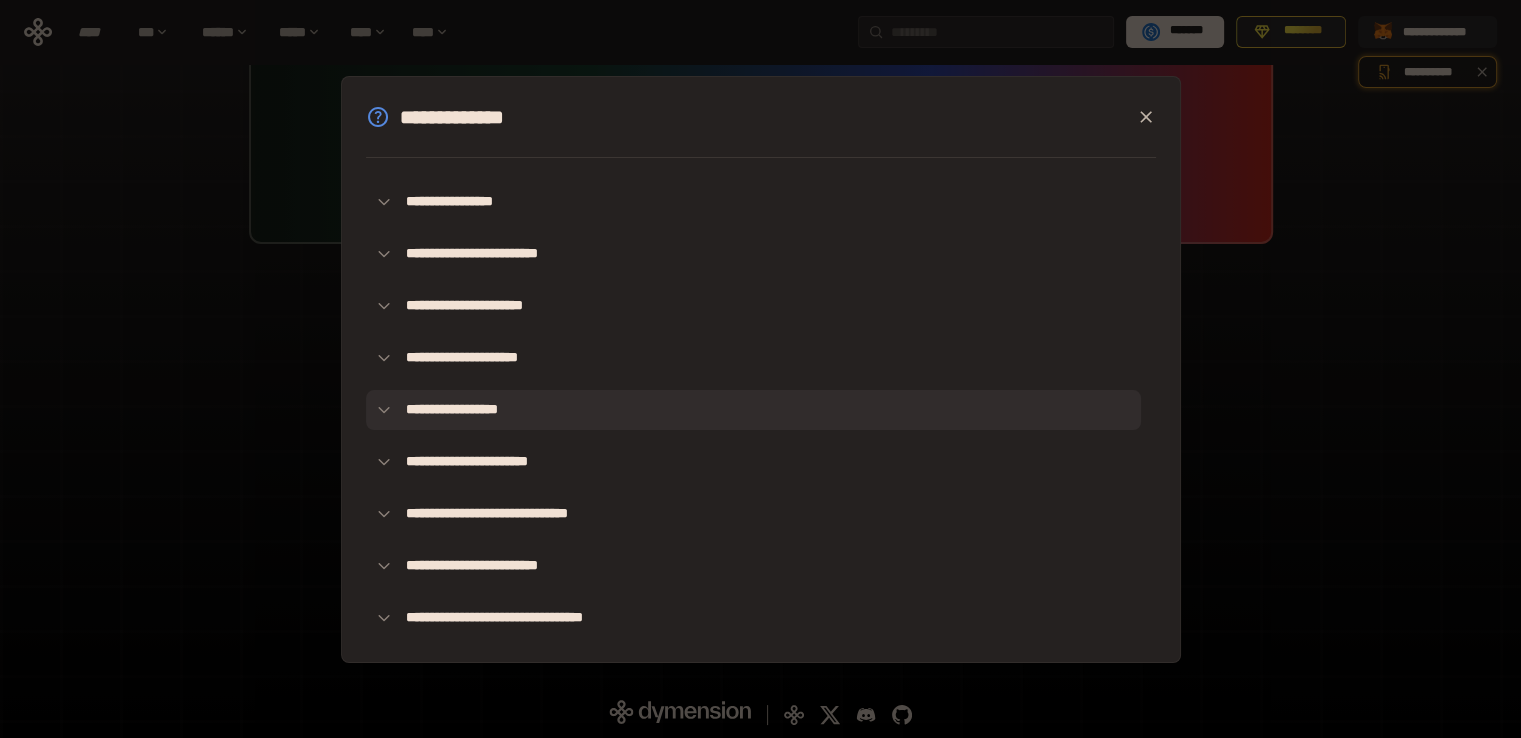 click on "**********" at bounding box center [753, 410] 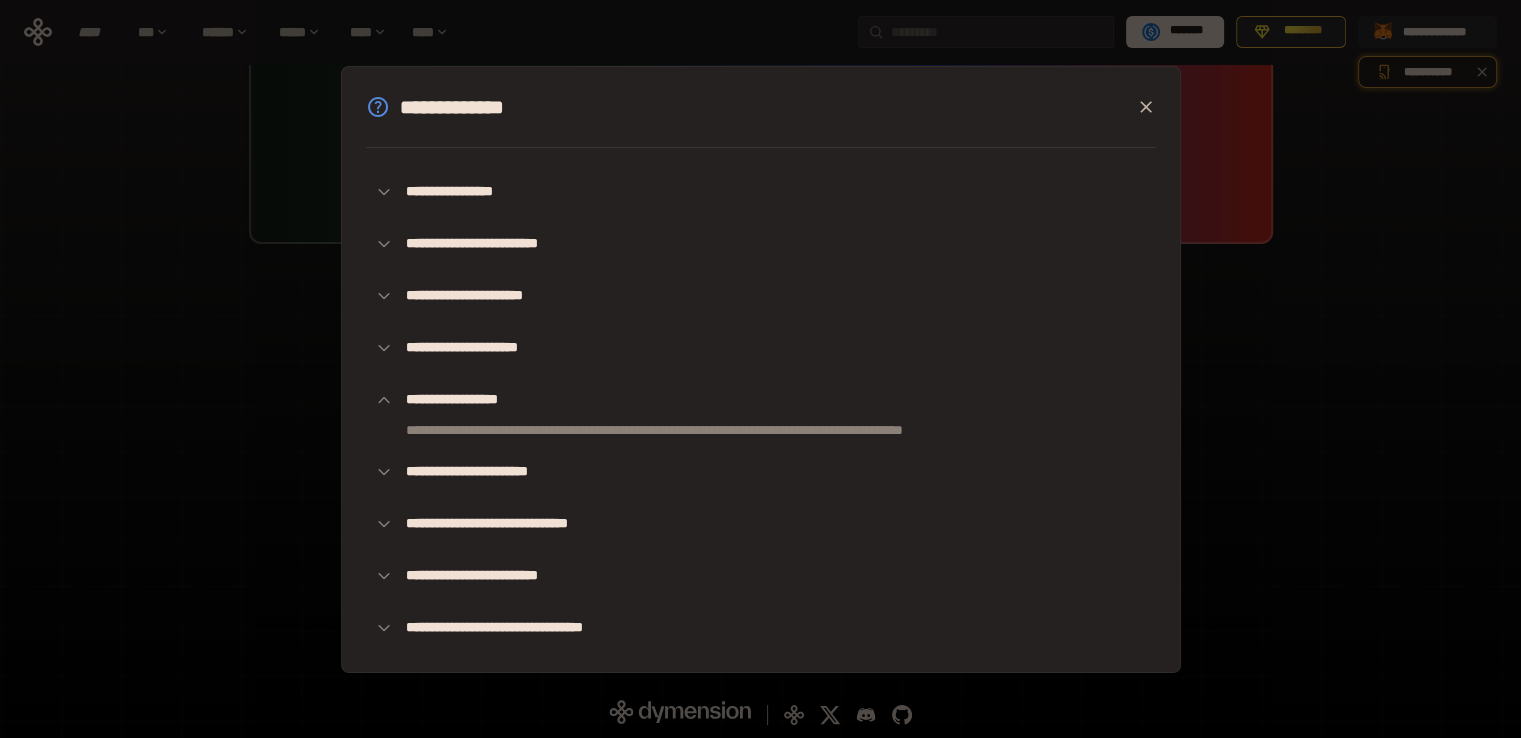 click on "**********" at bounding box center (760, 369) 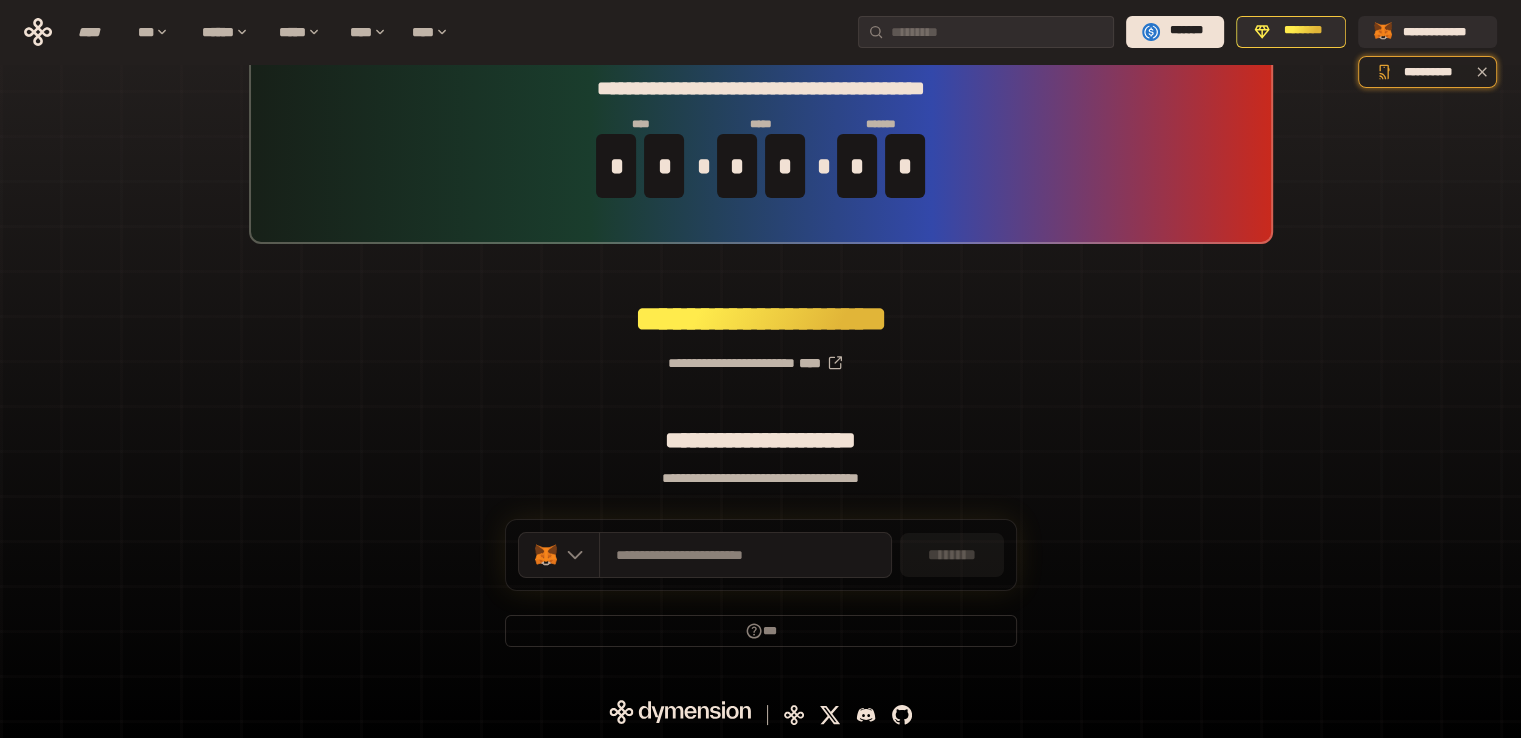 click on "********" at bounding box center [952, 555] 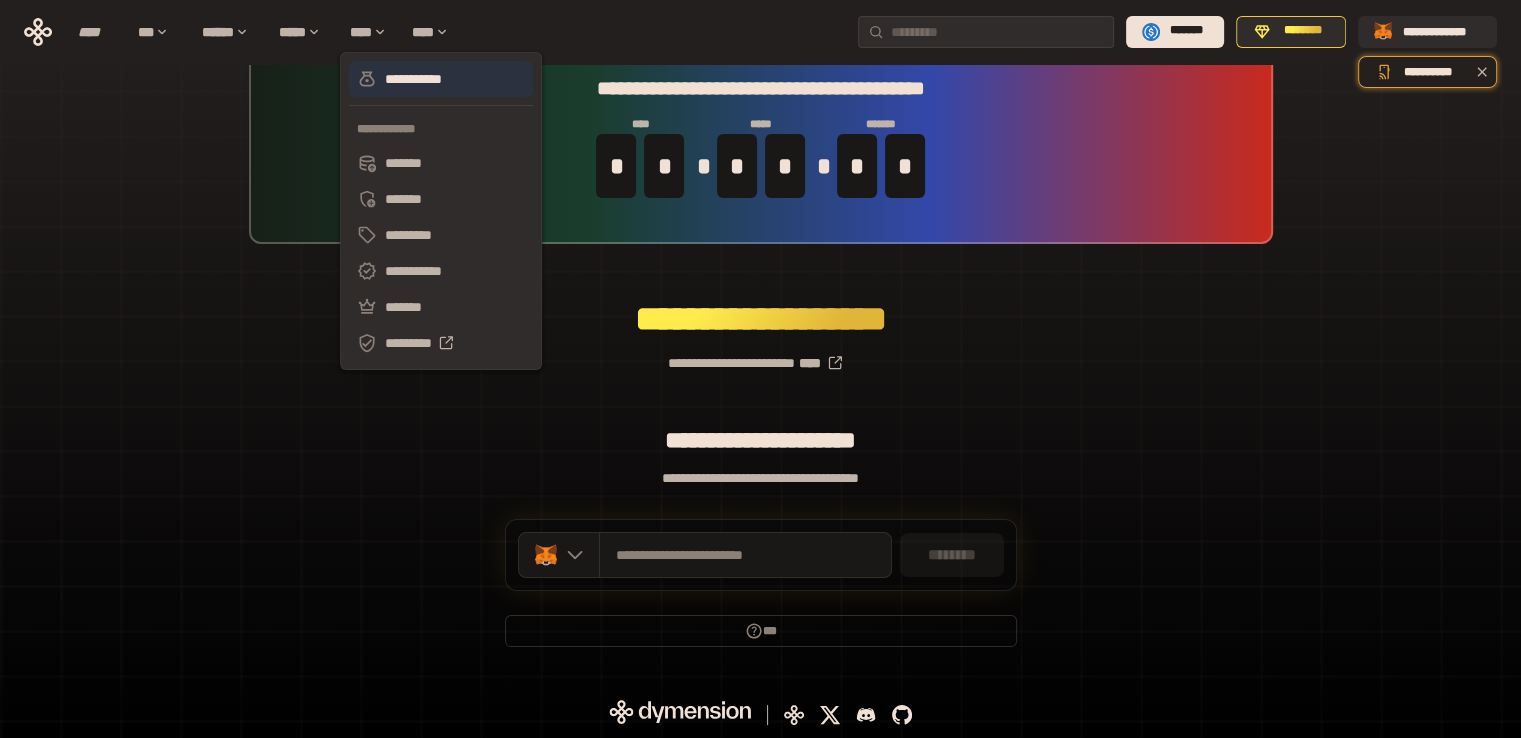 click on "**********" at bounding box center (441, 79) 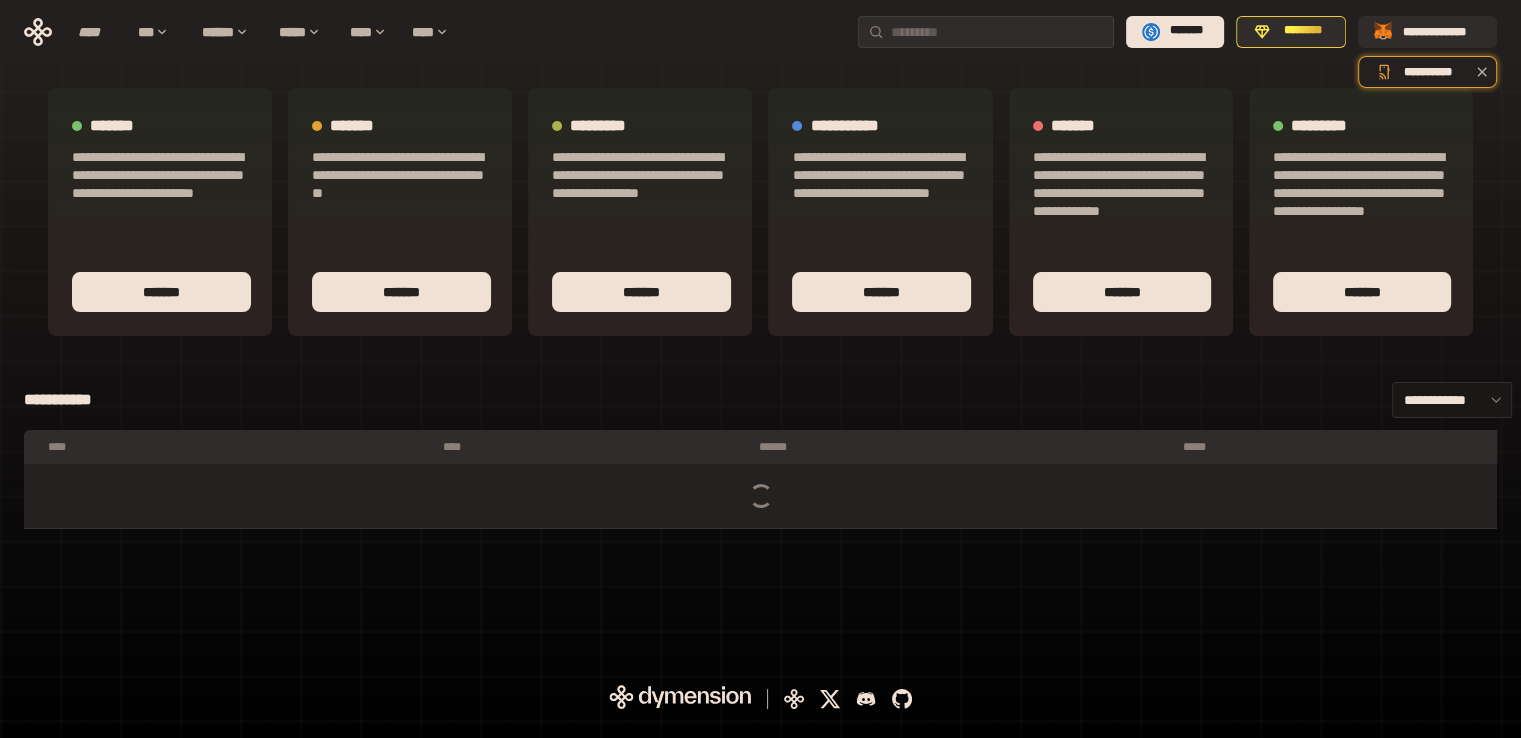 scroll, scrollTop: 0, scrollLeft: 0, axis: both 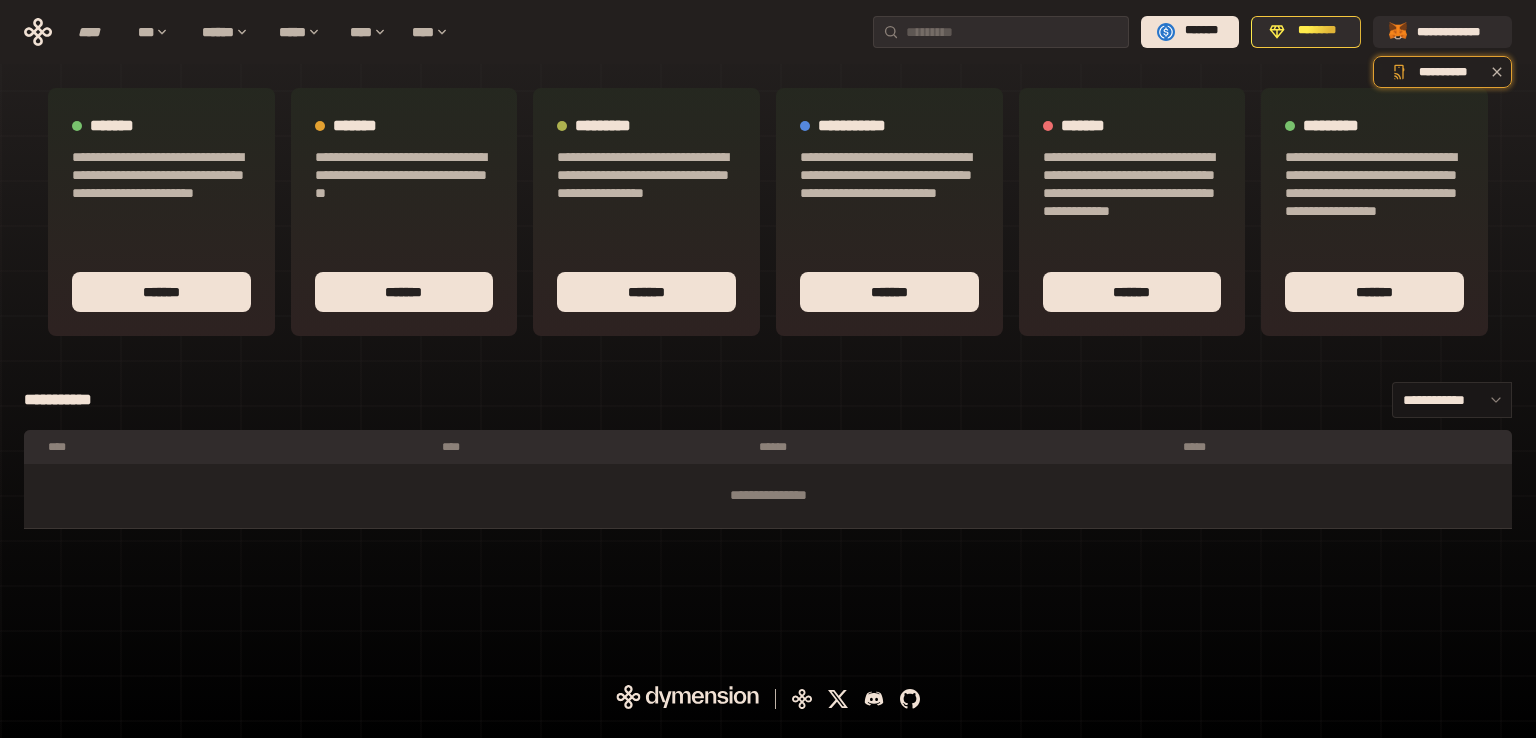 click on "**********" at bounding box center (768, 496) 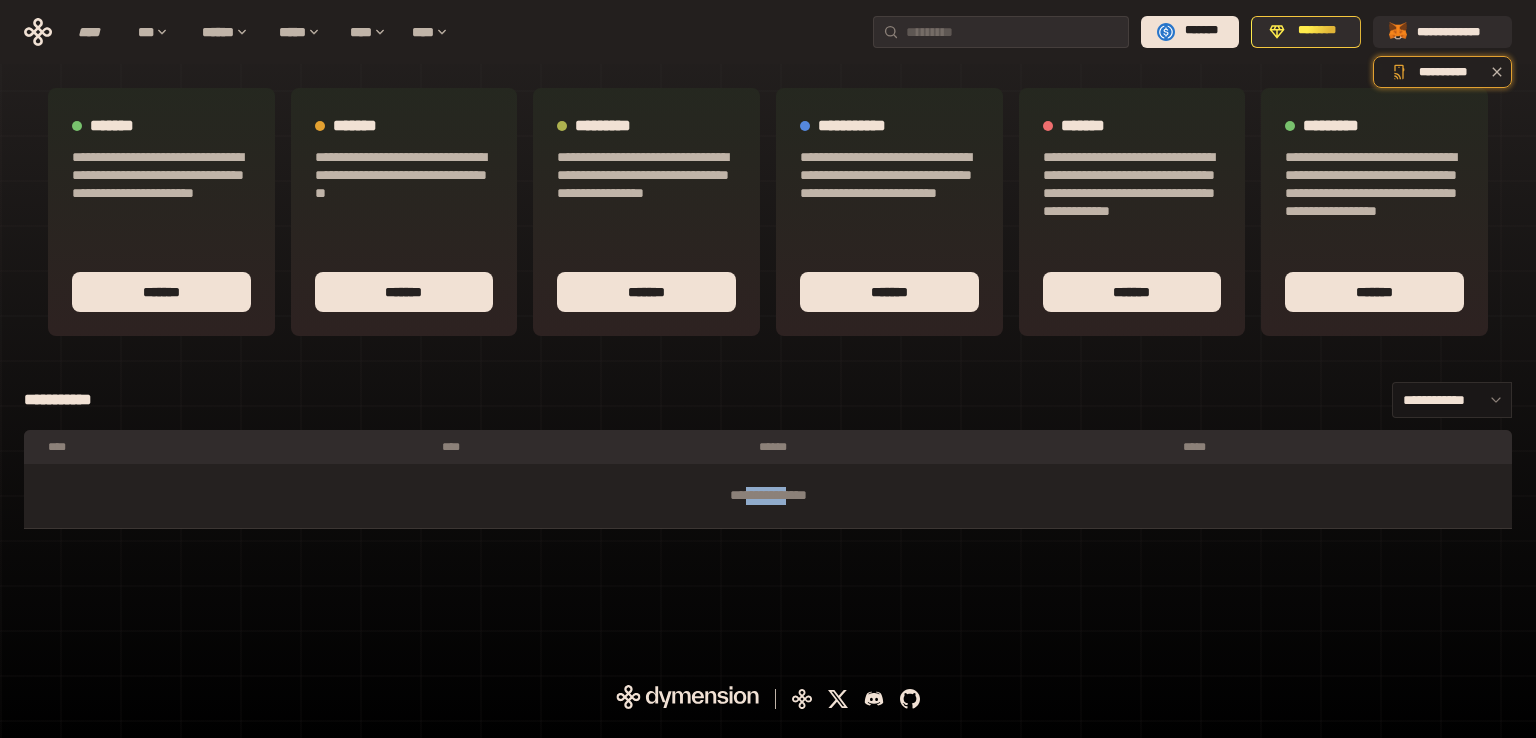 click on "**********" at bounding box center (768, 496) 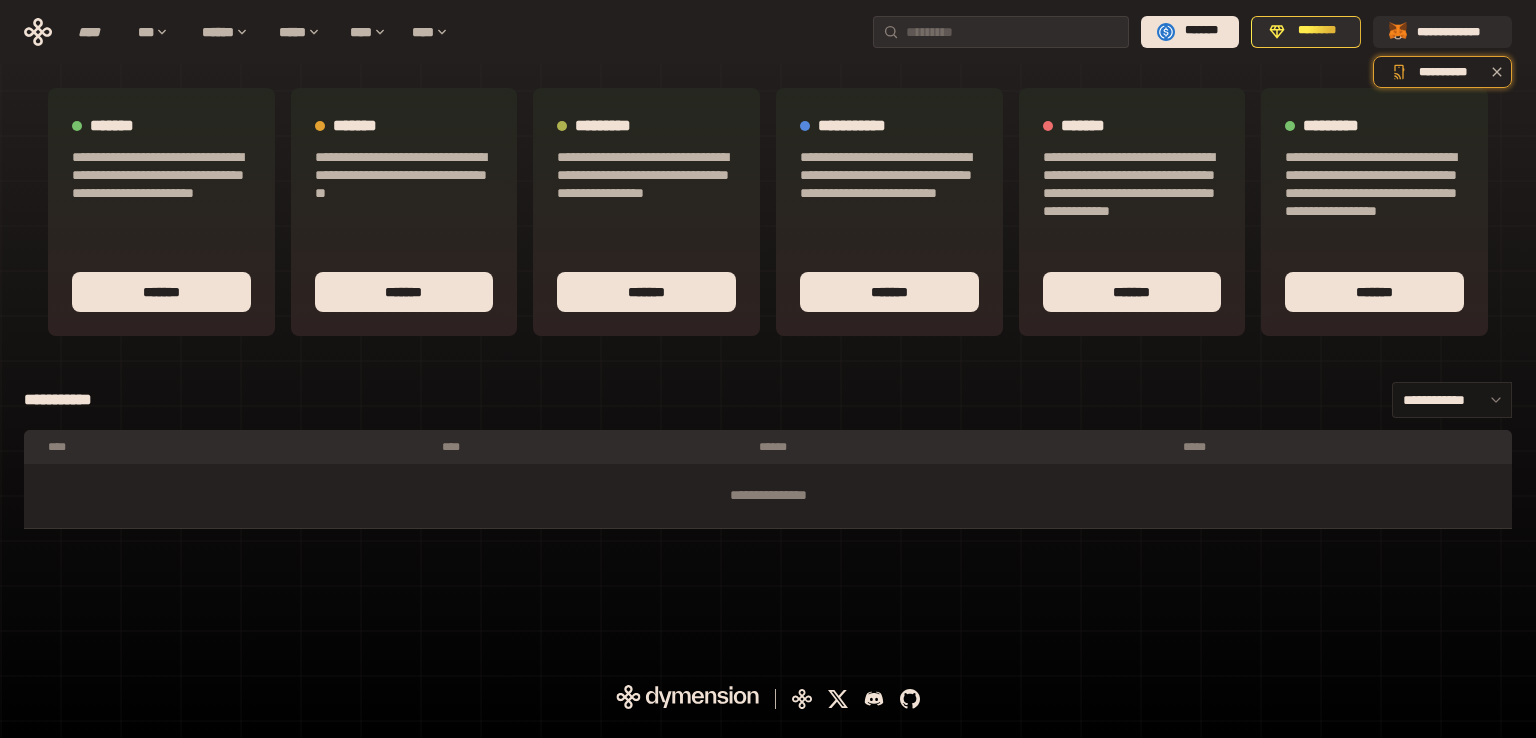 click on "**********" at bounding box center (768, 318) 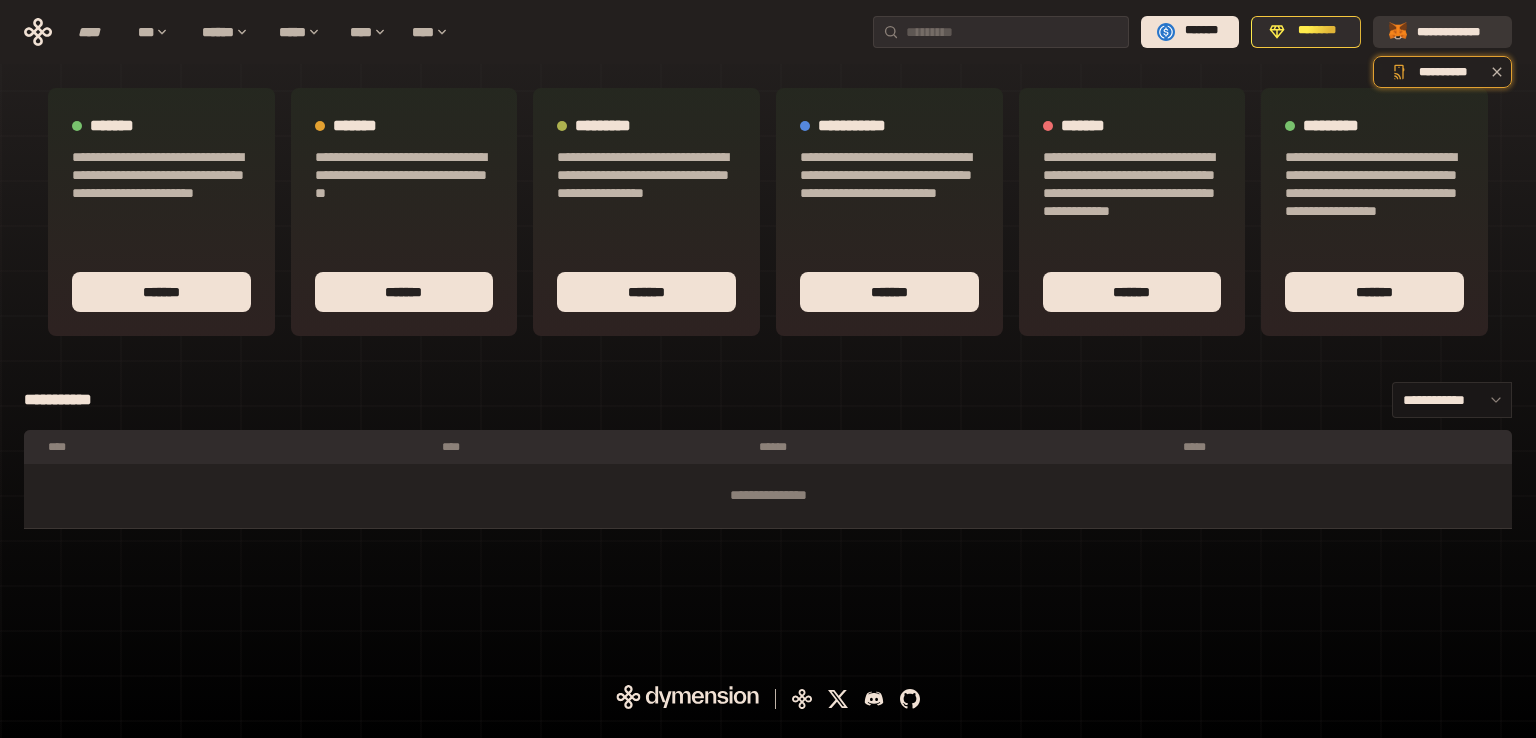 click on "**********" at bounding box center [1456, 31] 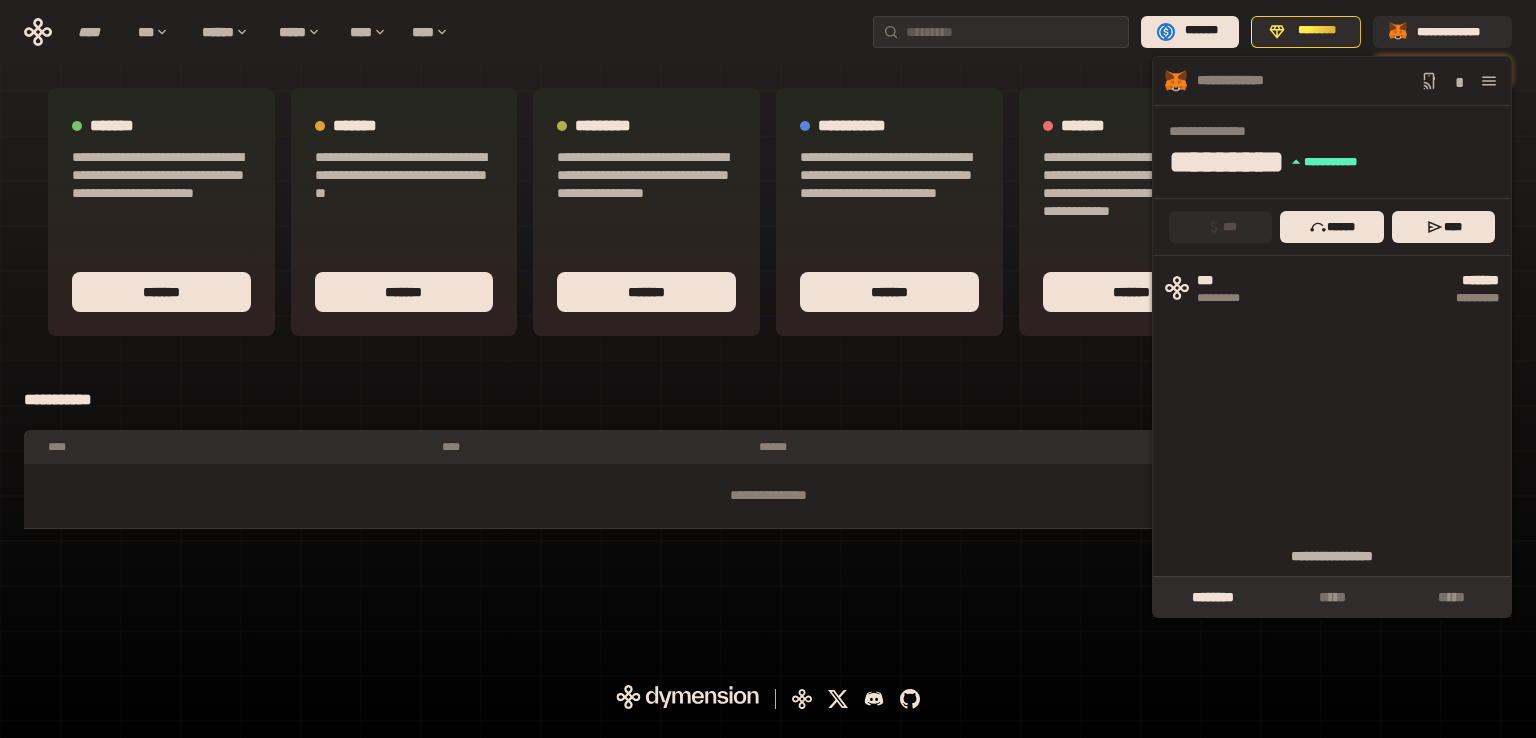 click on "**********" at bounding box center [768, 330] 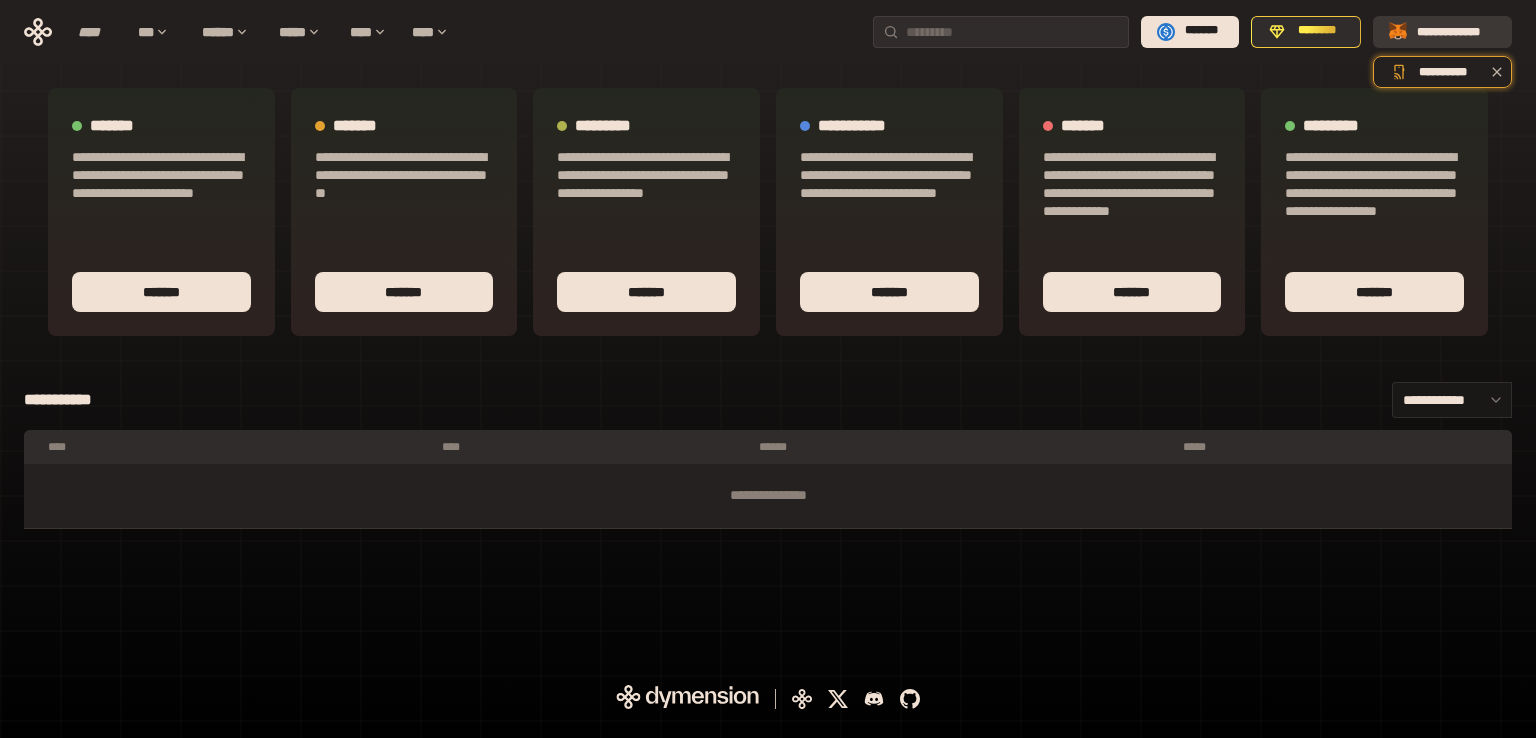 click on "**********" at bounding box center (1456, 31) 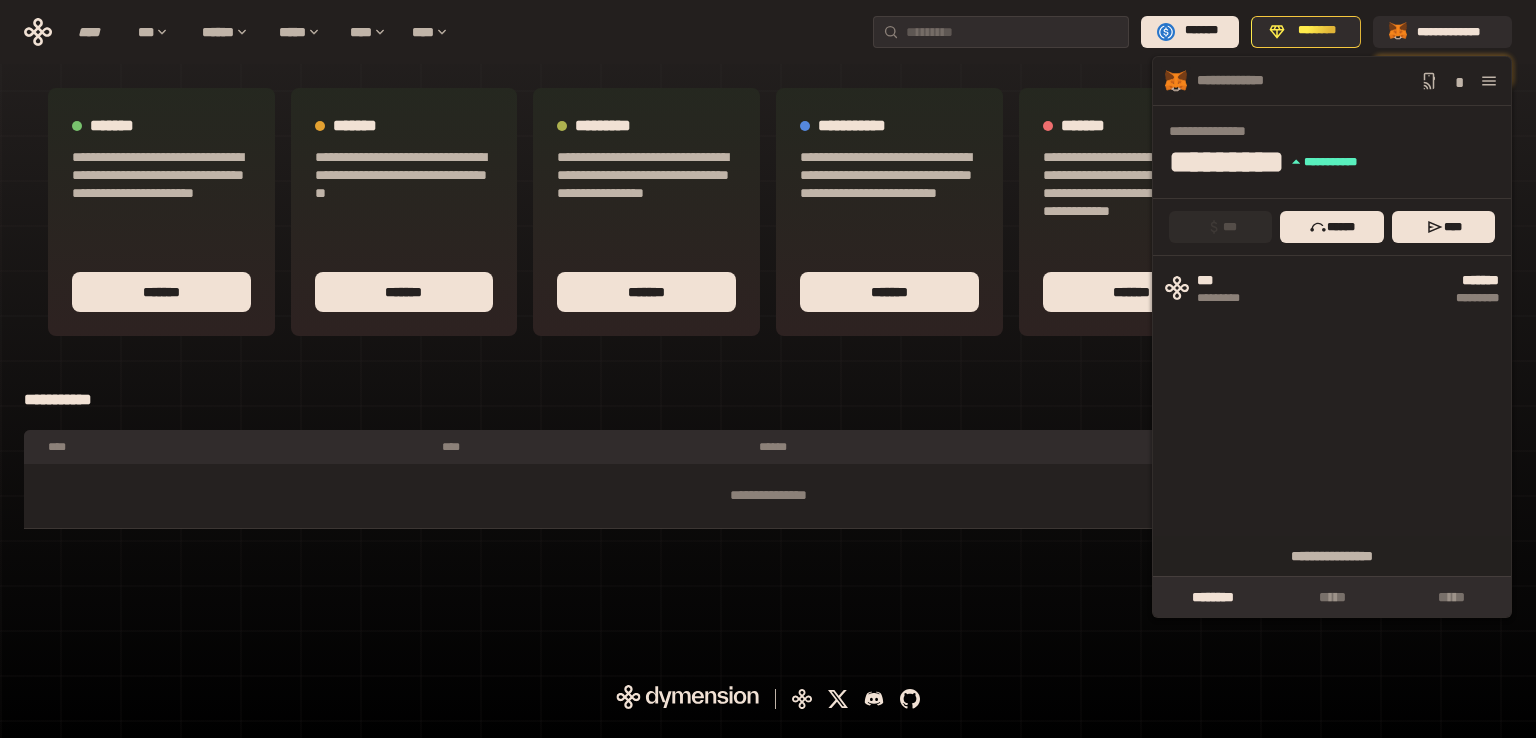 drag, startPoint x: 1055, startPoint y: 649, endPoint x: 1088, endPoint y: 580, distance: 76.48529 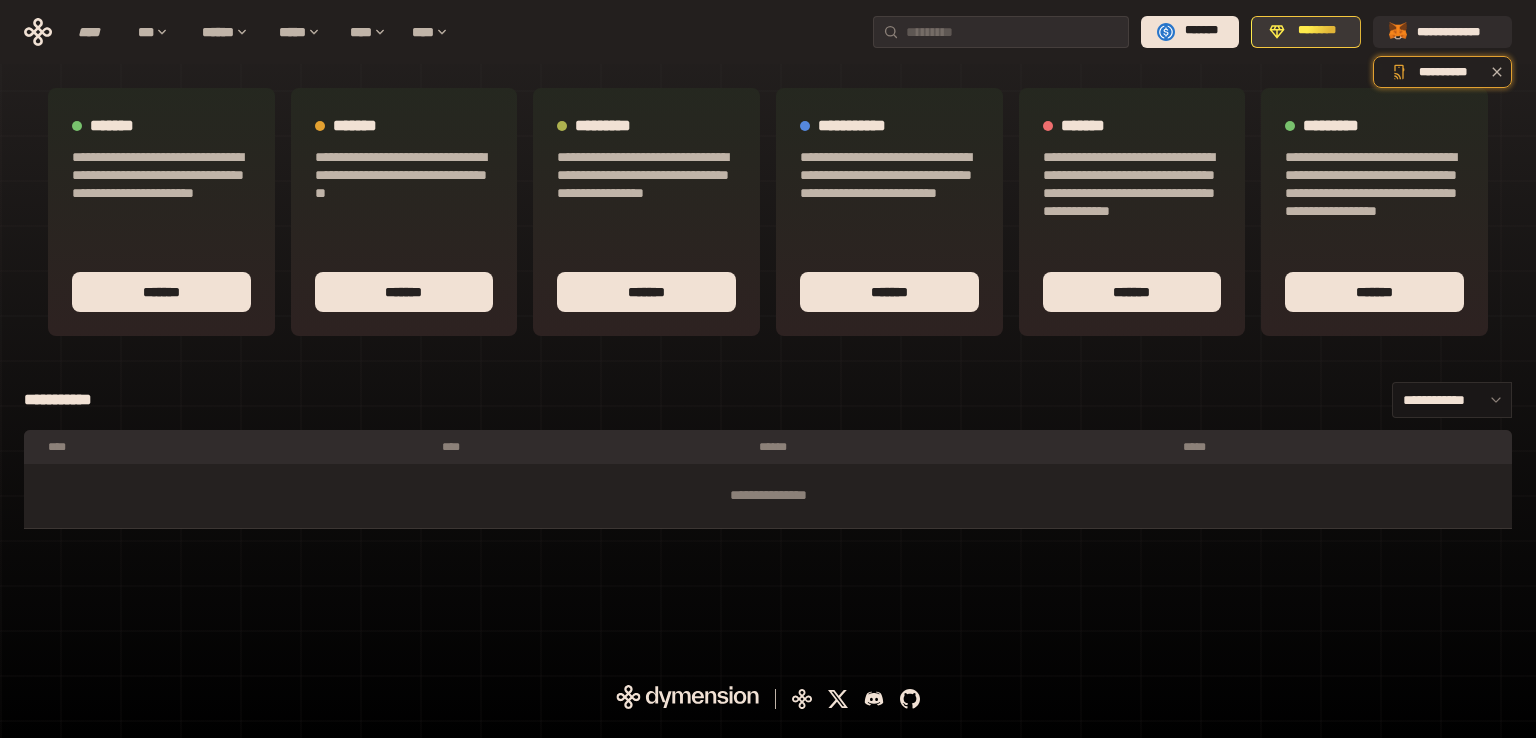 click on "********" at bounding box center (1317, 31) 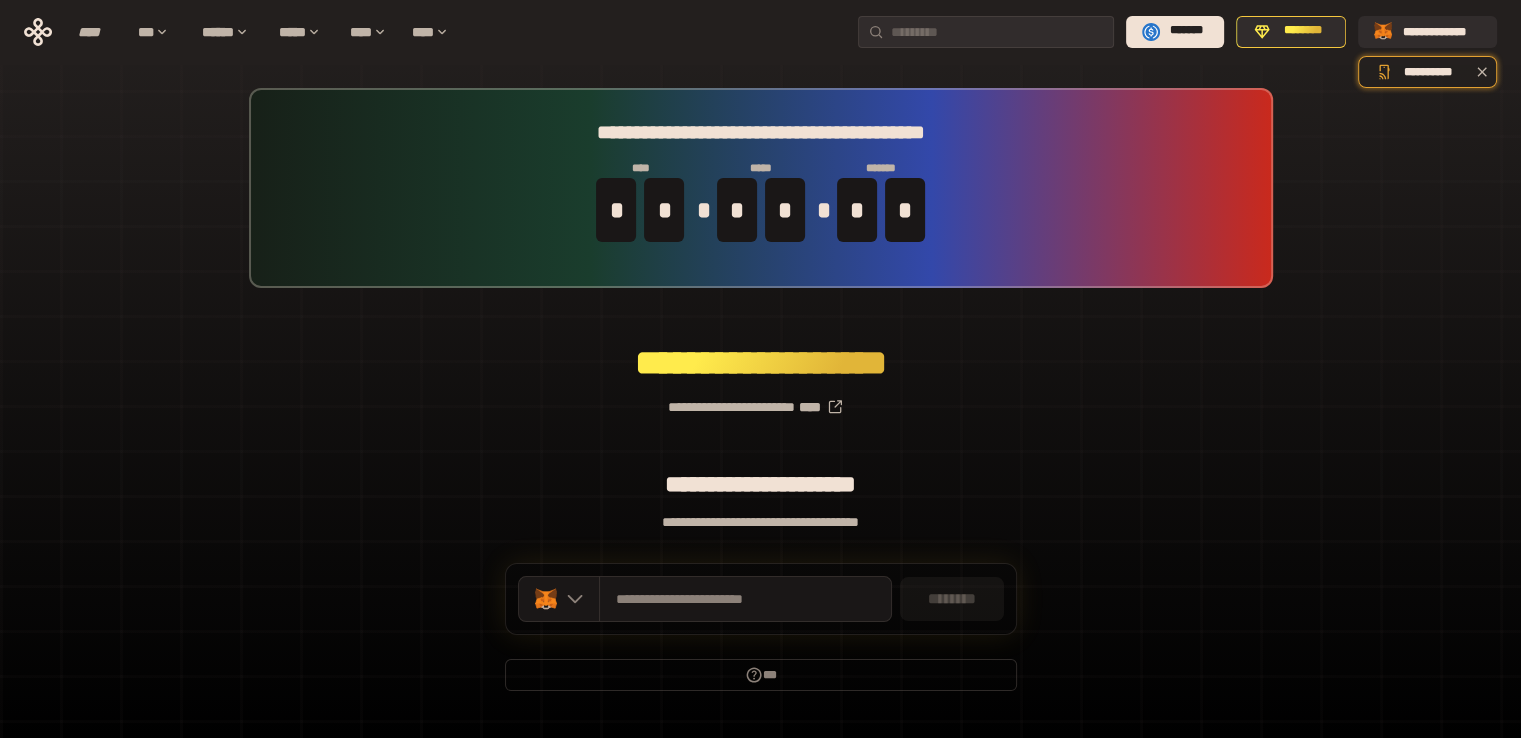 click on "**********" at bounding box center [760, 399] 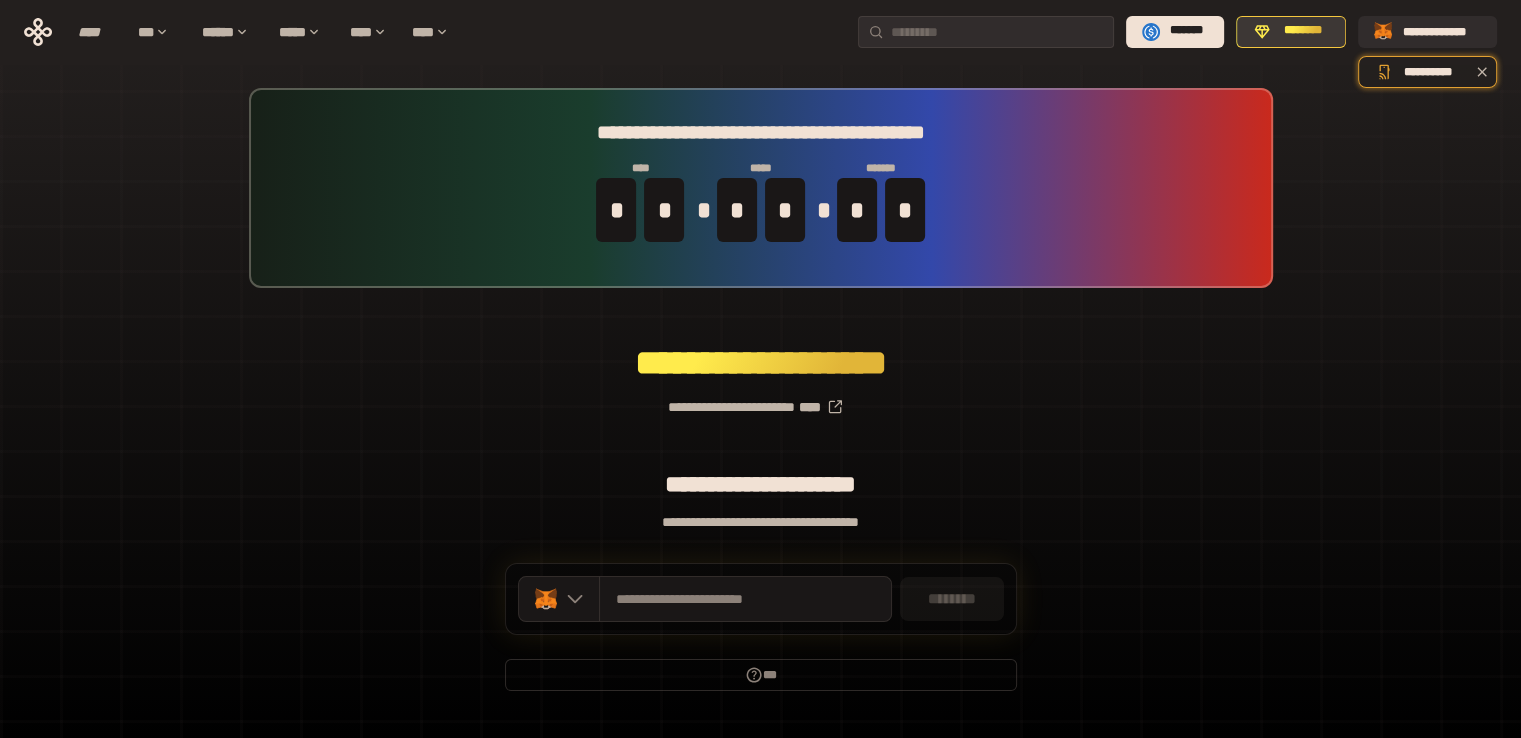 click on "********" at bounding box center [1302, 31] 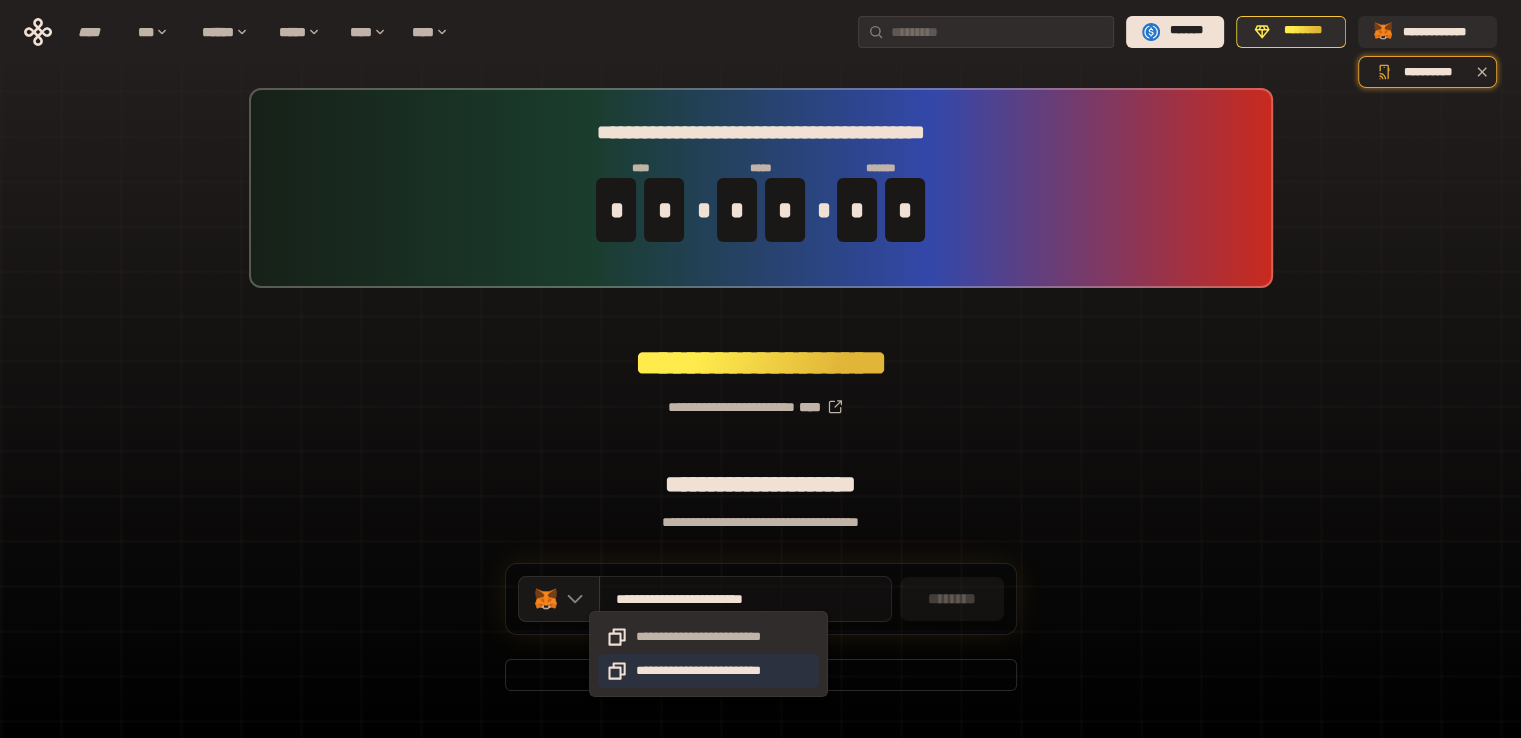 click on "**********" at bounding box center [708, 671] 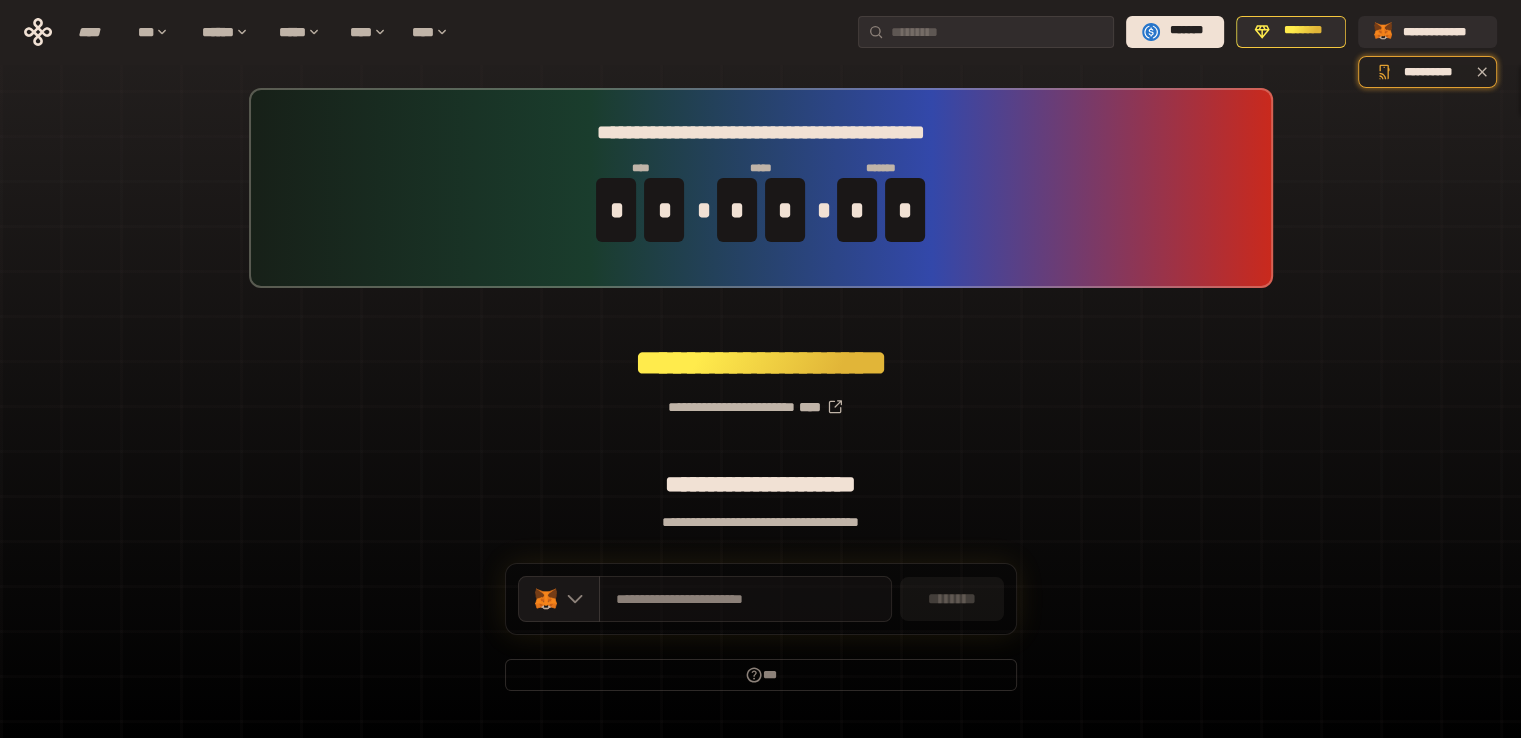 click on "**********" at bounding box center (760, 399) 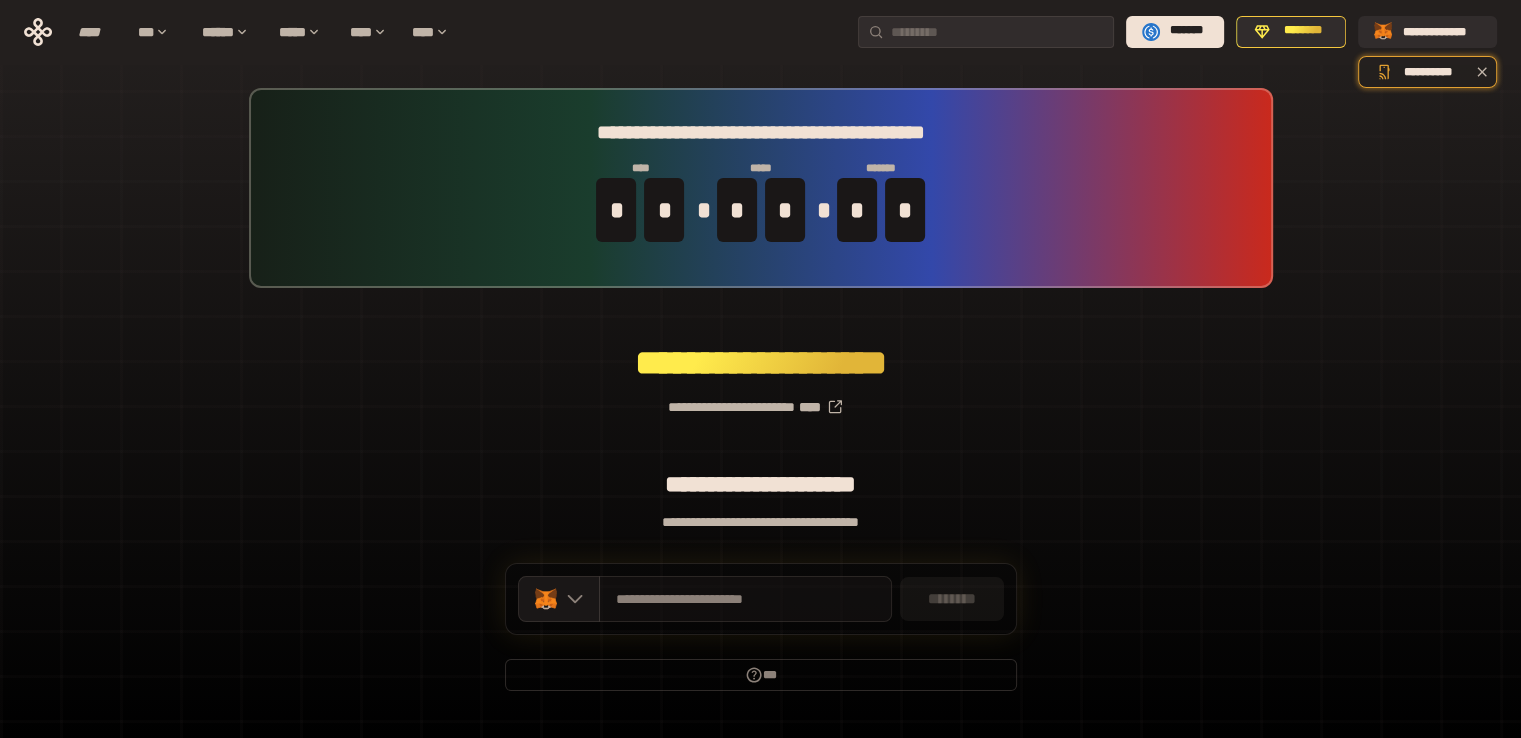 click on "********" at bounding box center (952, 599) 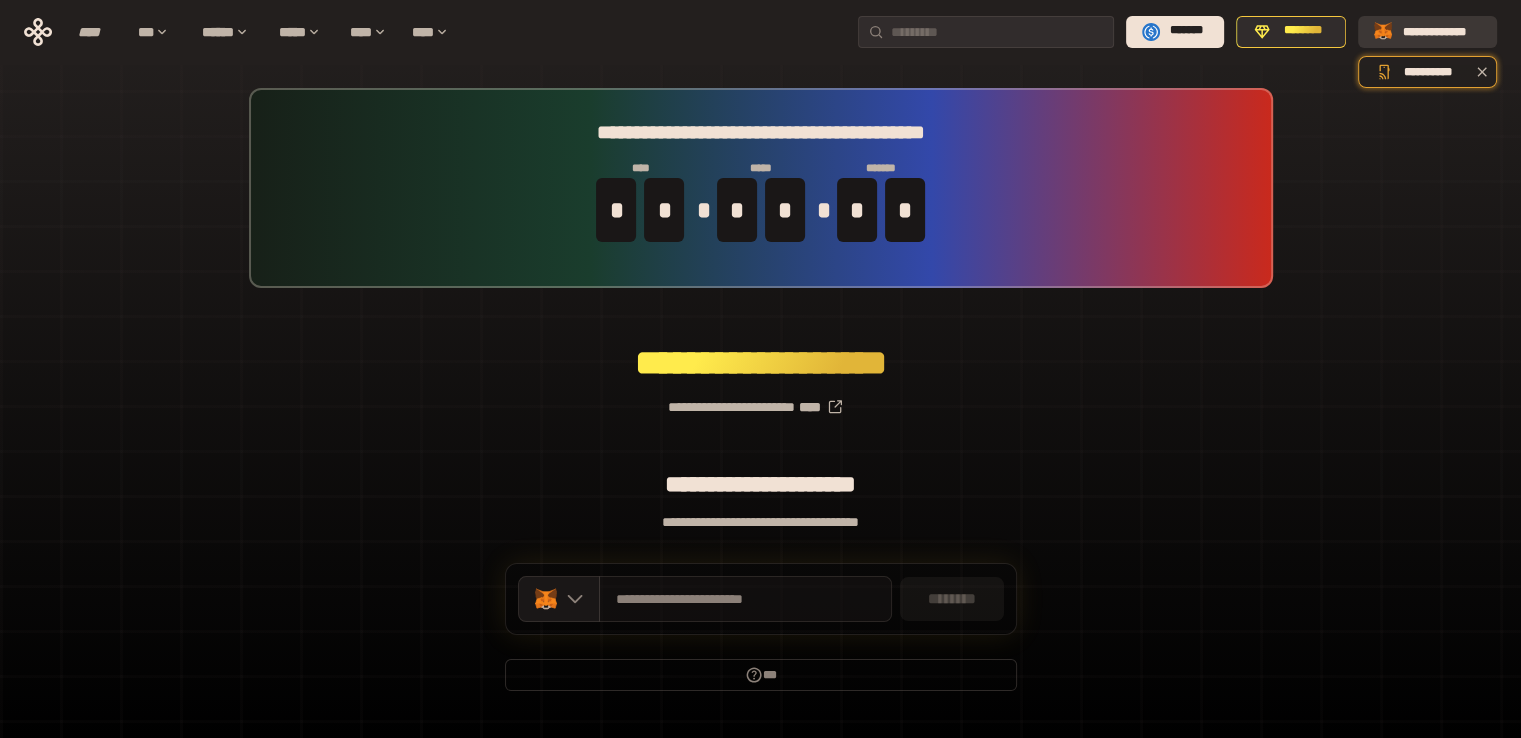 click on "**********" at bounding box center [1441, 31] 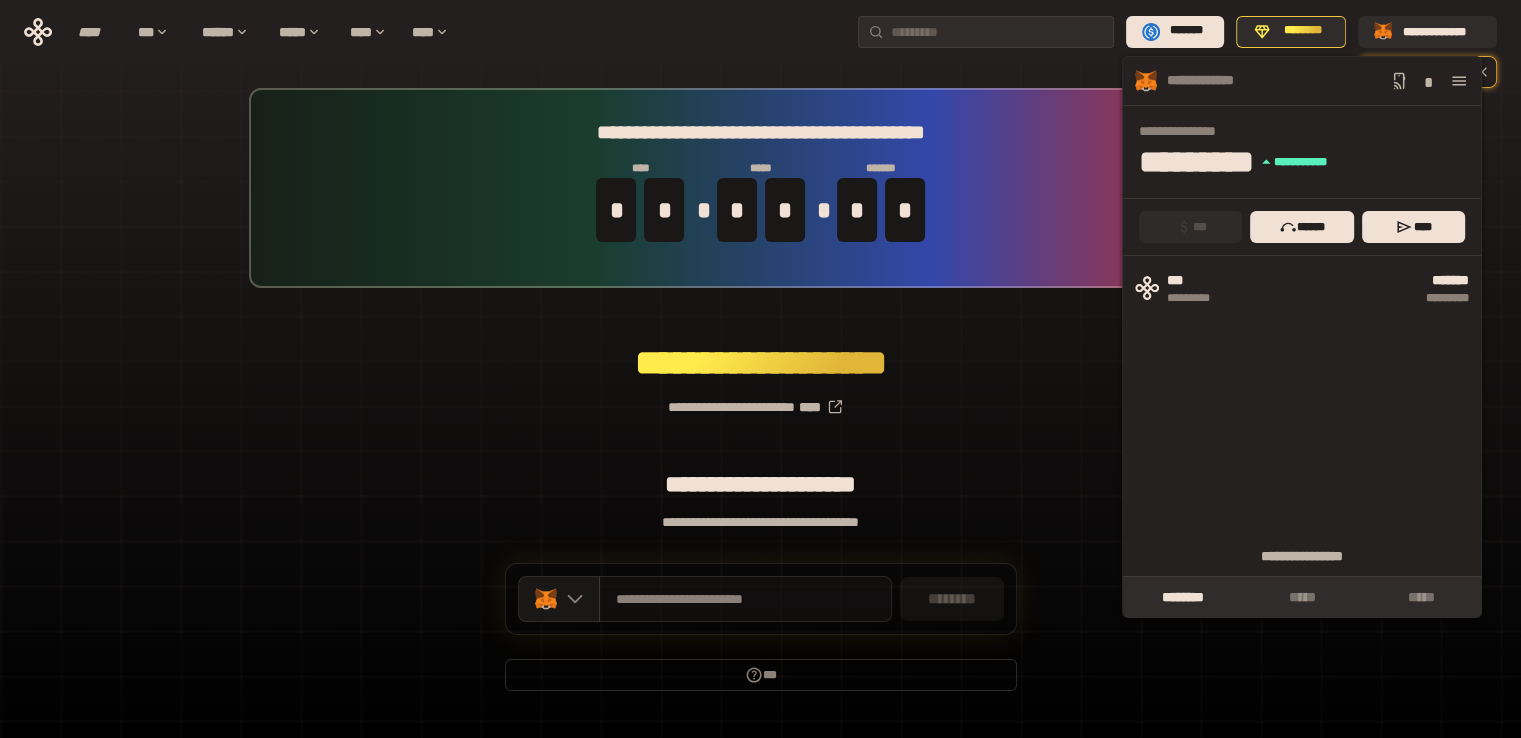 click 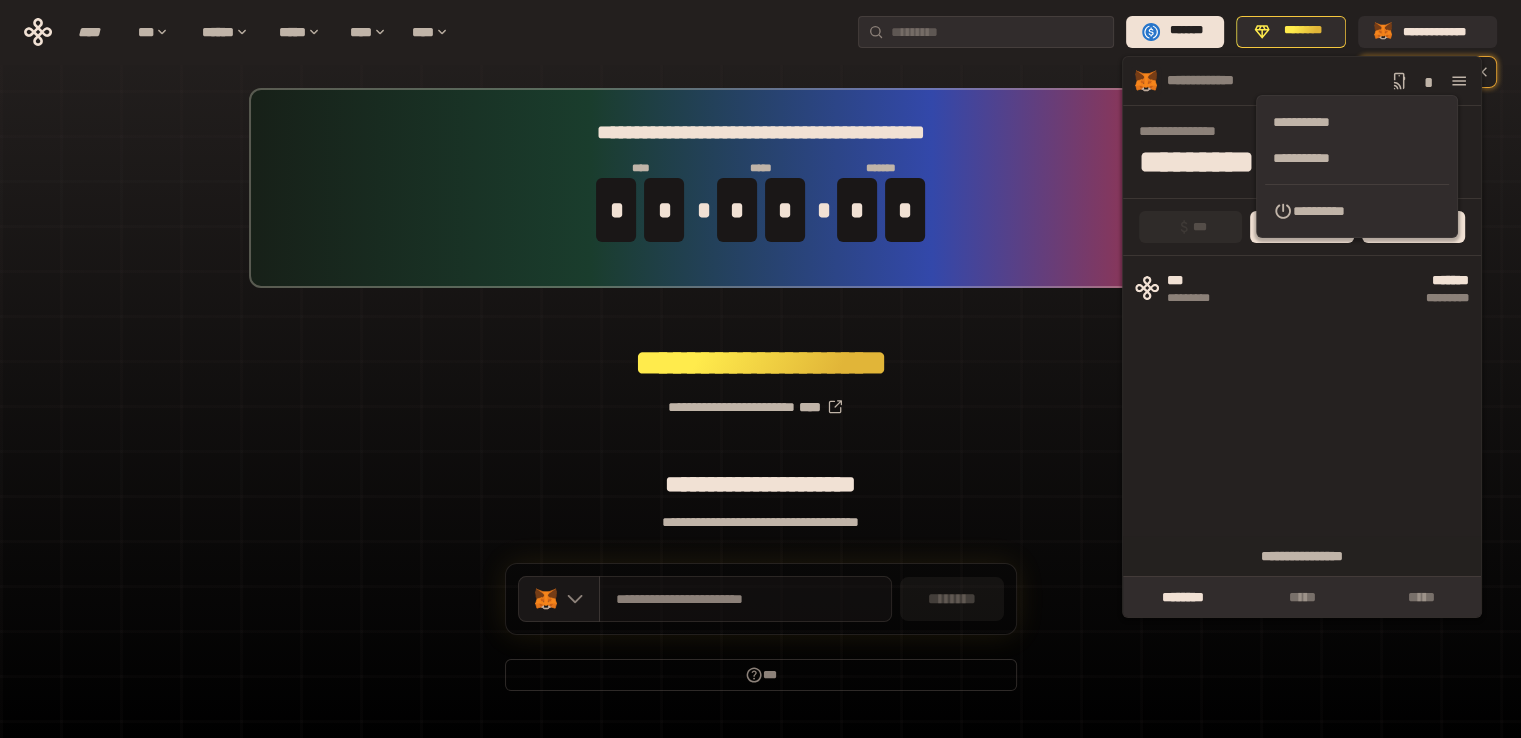 drag, startPoint x: 1315, startPoint y: 209, endPoint x: 1332, endPoint y: 197, distance: 20.808653 